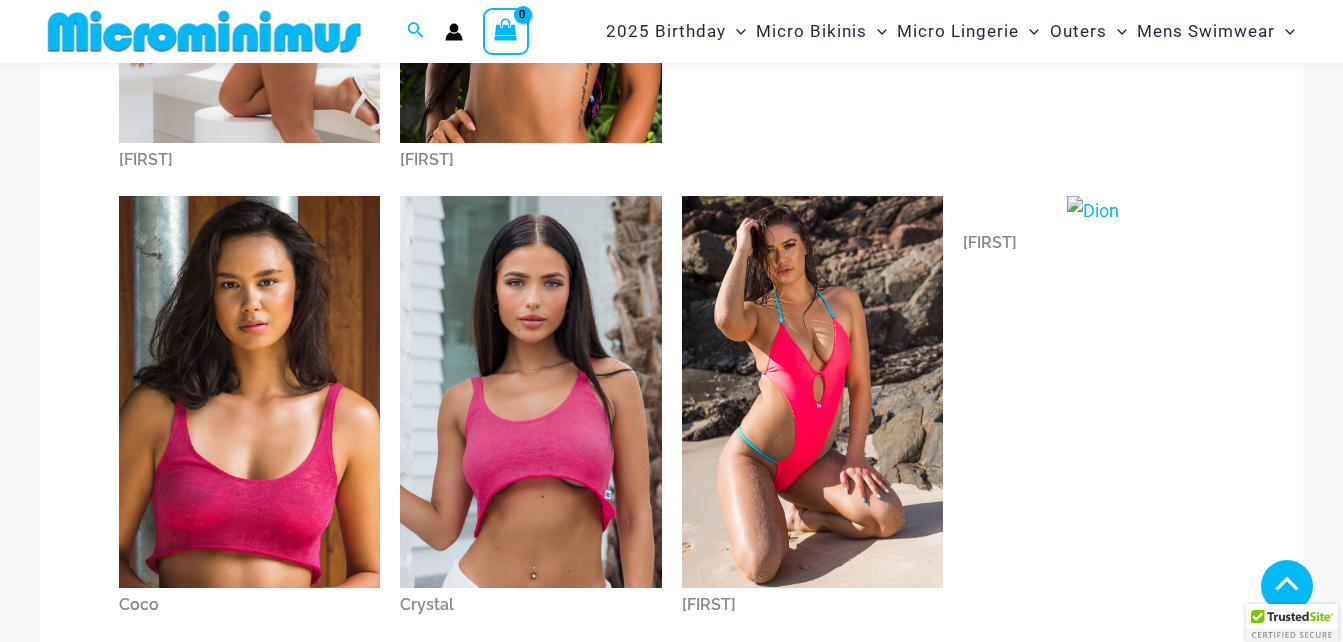 scroll, scrollTop: 485, scrollLeft: 0, axis: vertical 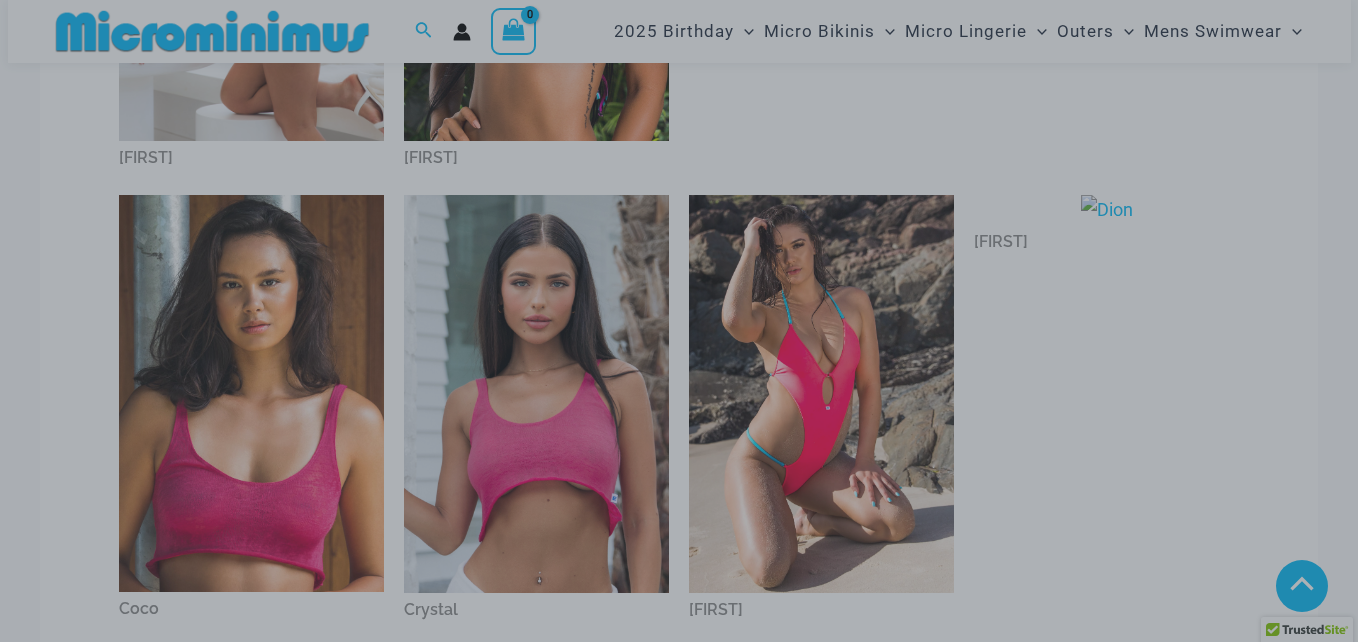 click on "“The Hottest Styles You’ve Never Seen” Exclusive Looks. Private Drops. Only Our Inner Circle. You’re this close to unlocking our most daring designs, secret sales, and behind-the-scenes exclusives. Microminimus isn’t just a shop—it’s a hidden playground of confidence and temptation. Sign up now" at bounding box center [679, 321] 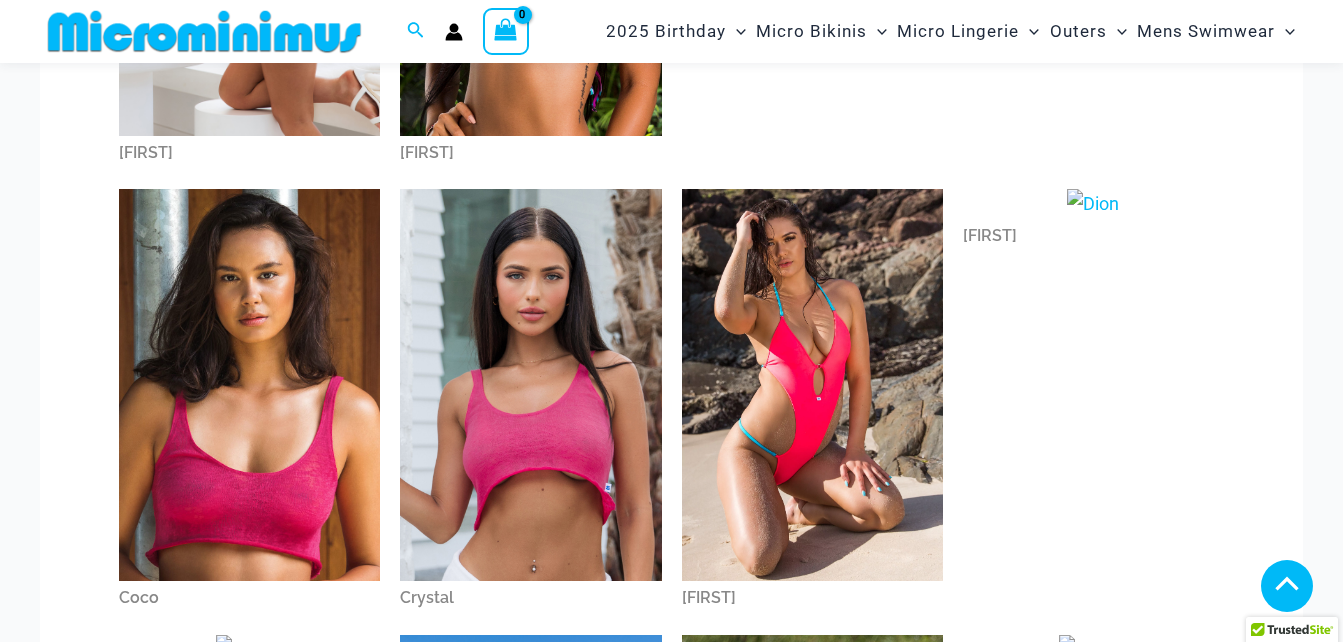 click at bounding box center [249, 385] 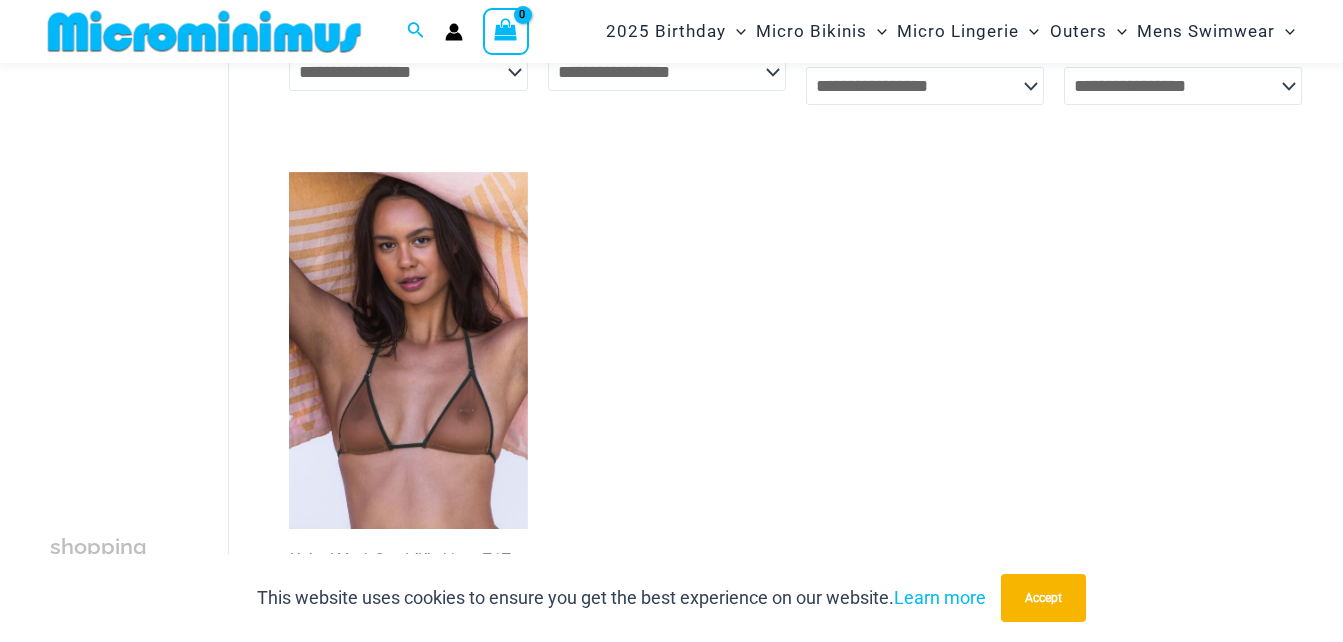 scroll, scrollTop: 1184, scrollLeft: 0, axis: vertical 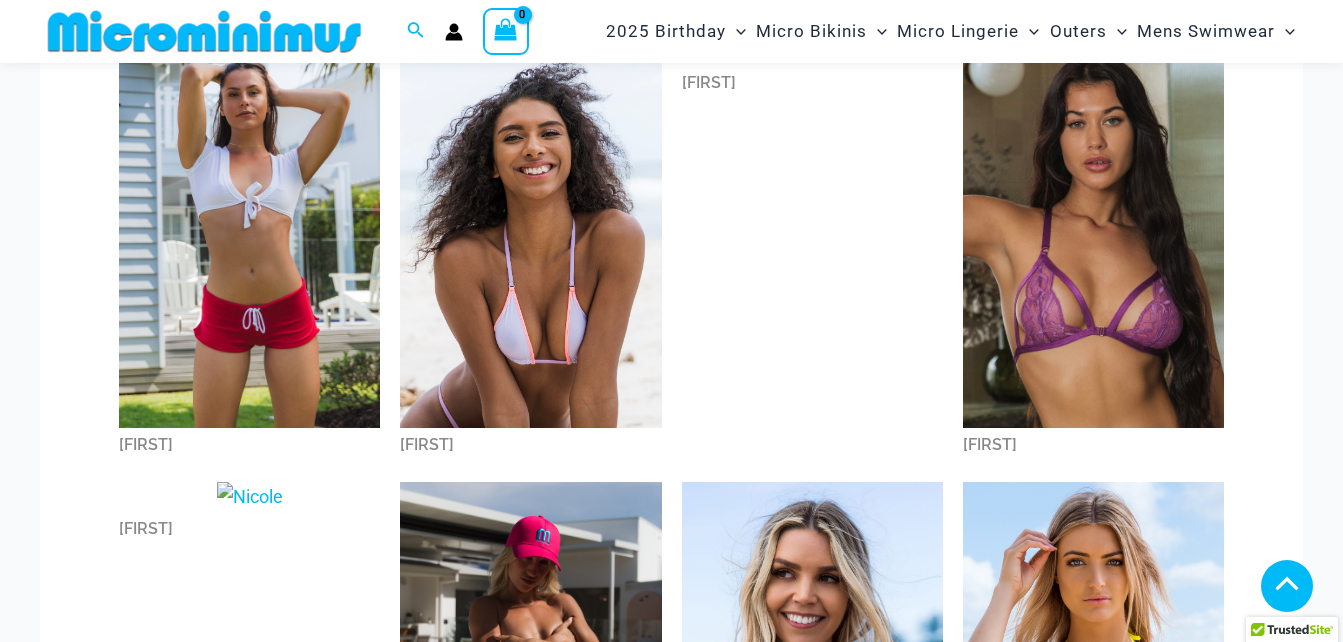 click on "[FIRST]" at bounding box center (1093, 445) 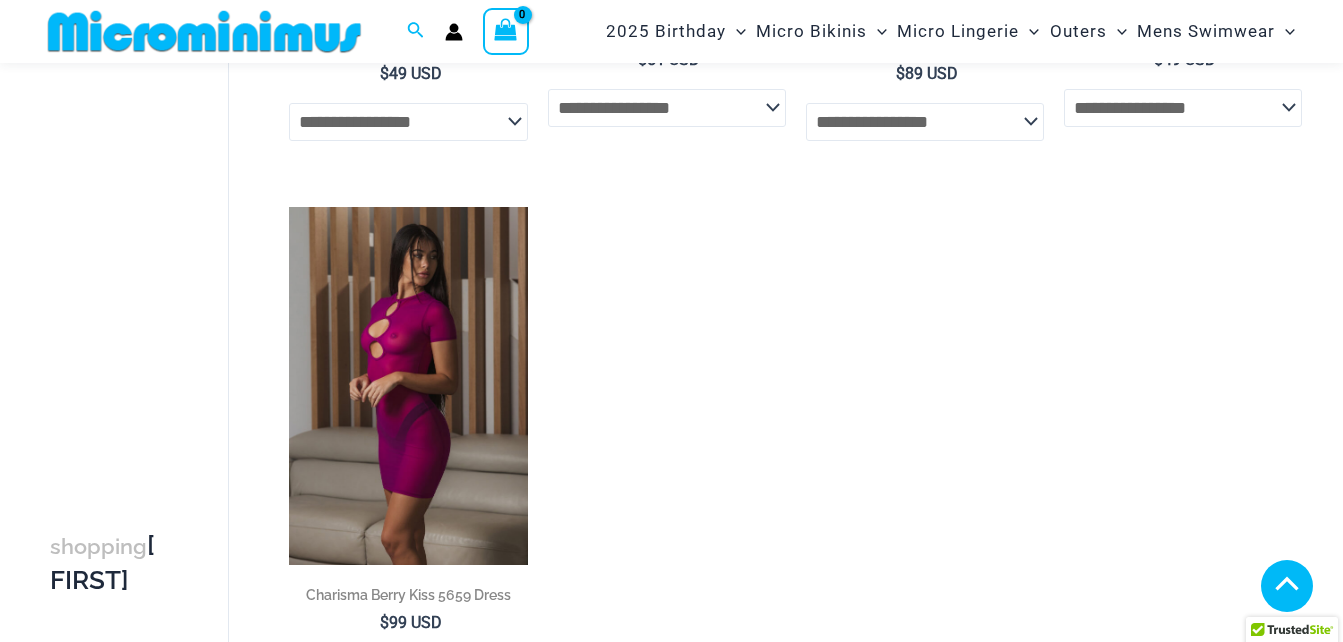 scroll, scrollTop: 587, scrollLeft: 0, axis: vertical 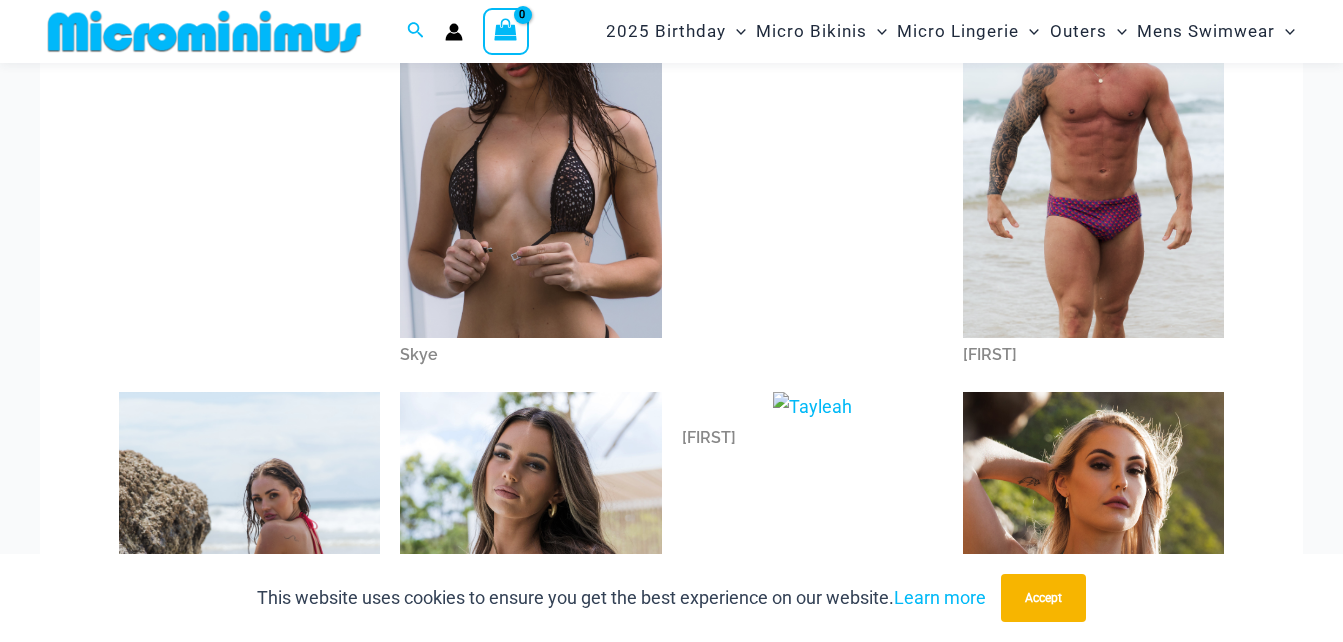 click on "Skye" at bounding box center [530, 355] 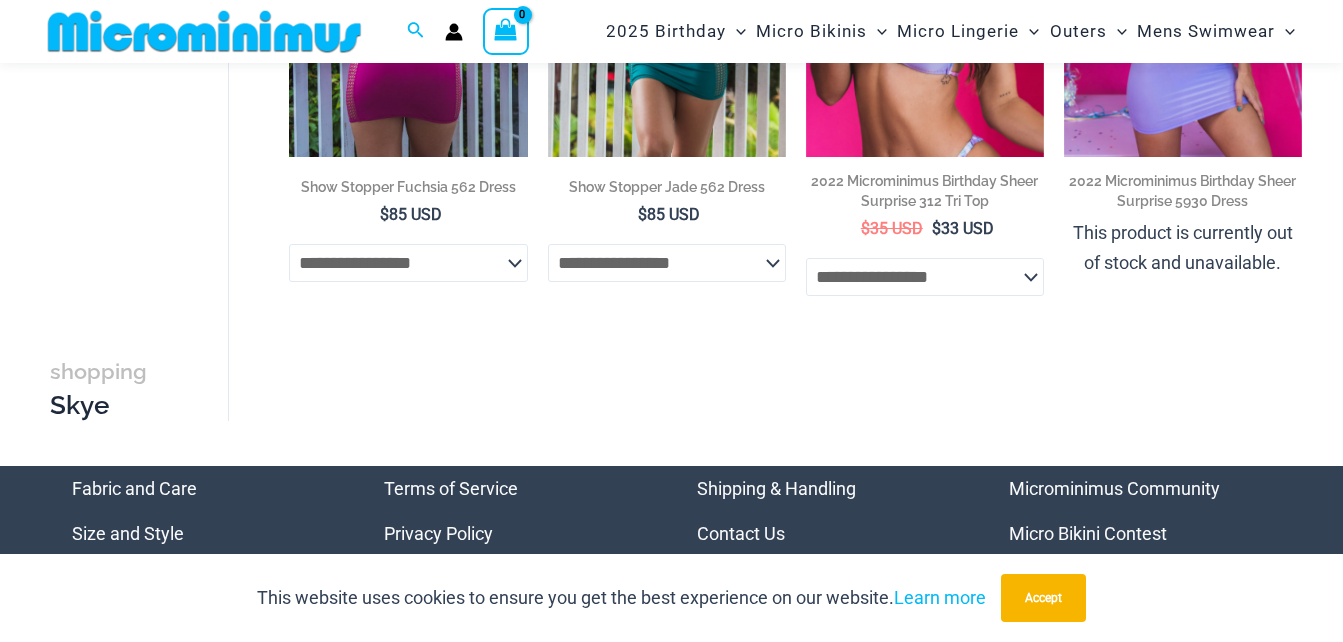 scroll, scrollTop: 2185, scrollLeft: 0, axis: vertical 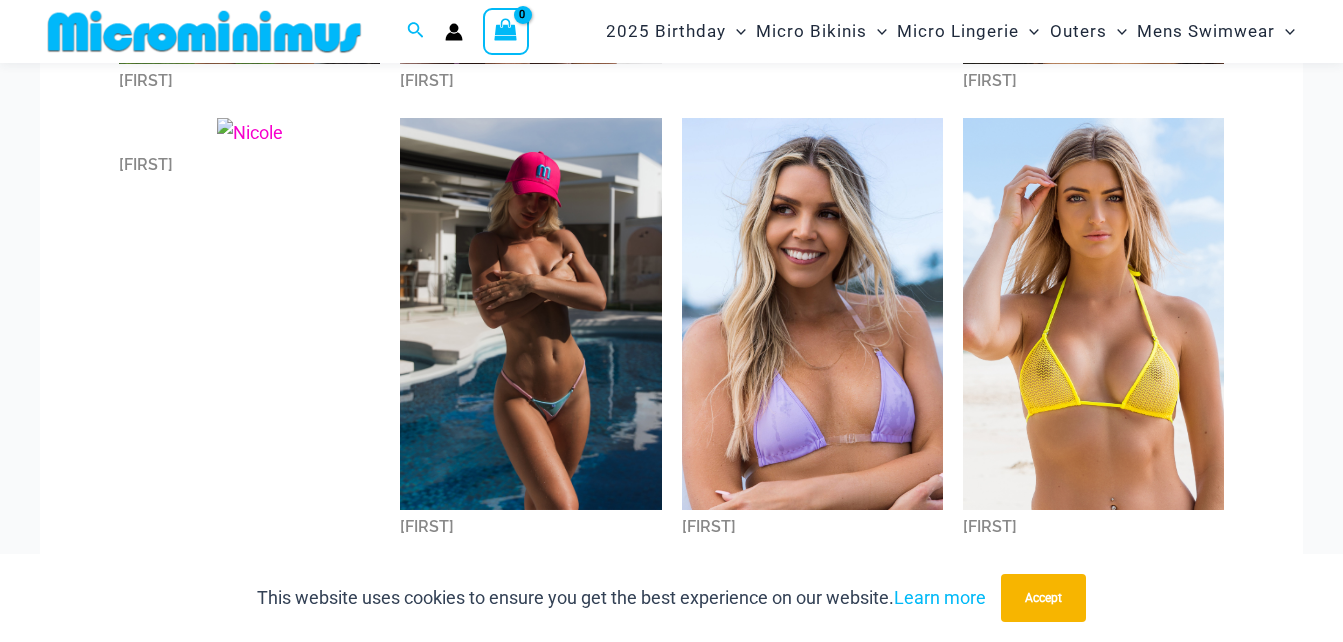 click at bounding box center (250, 133) 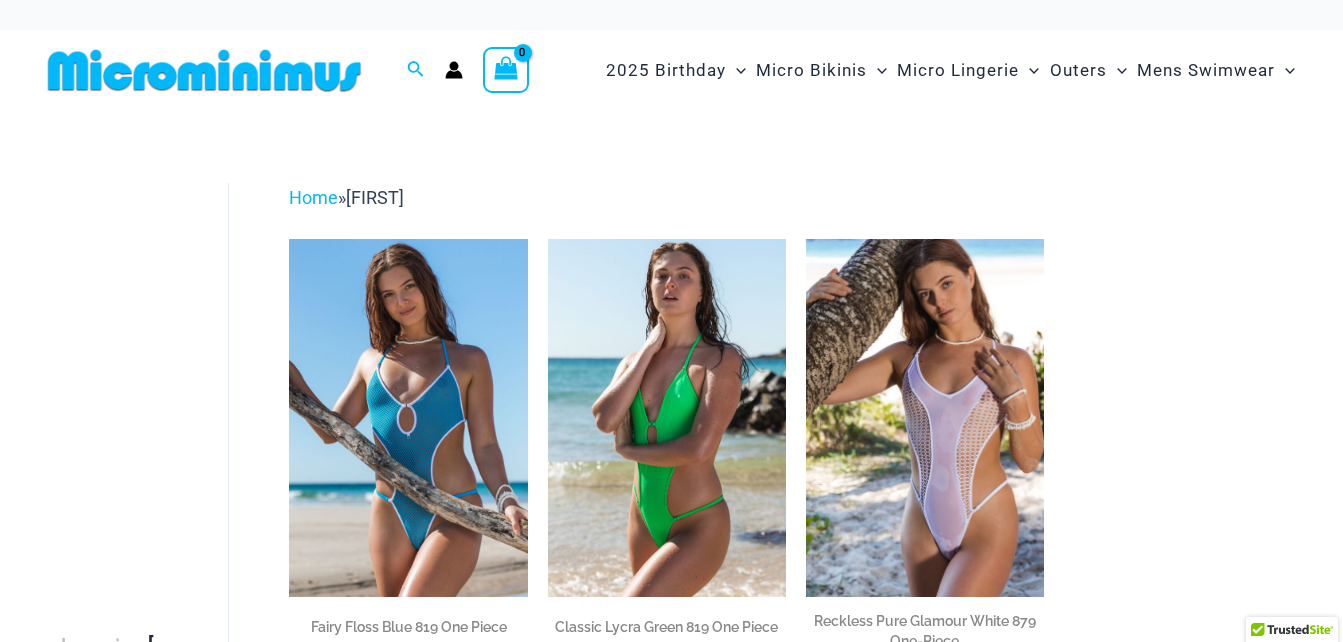 scroll, scrollTop: 0, scrollLeft: 0, axis: both 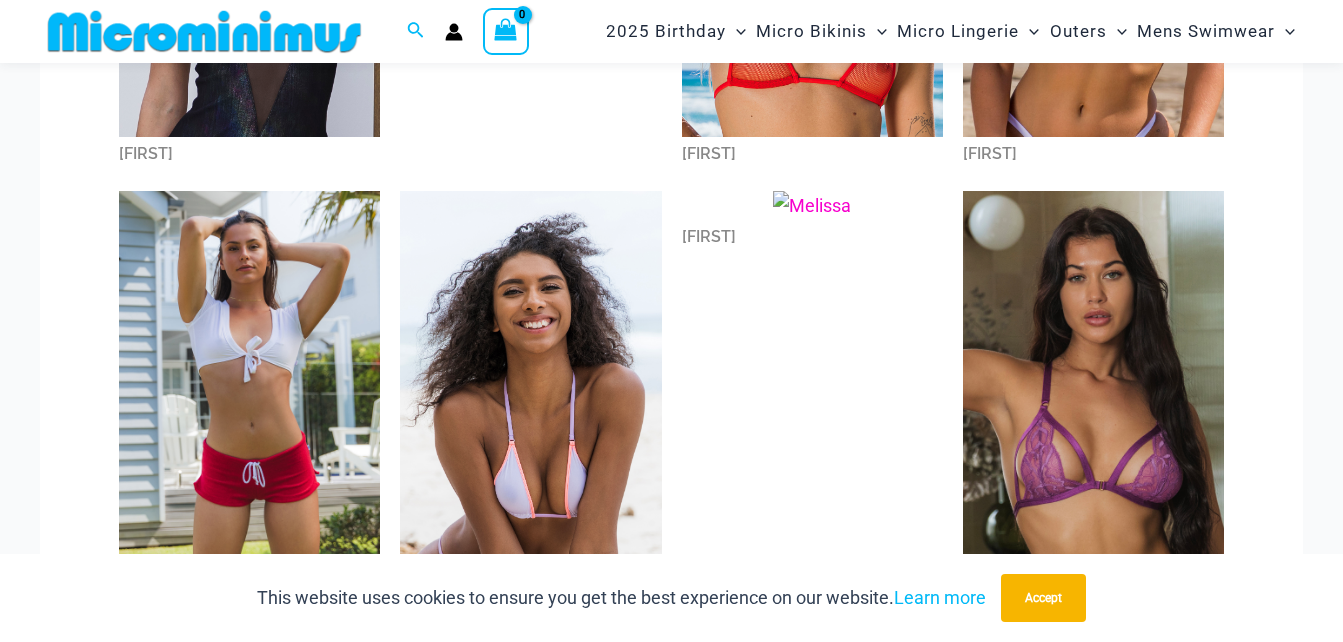 click at bounding box center (812, 206) 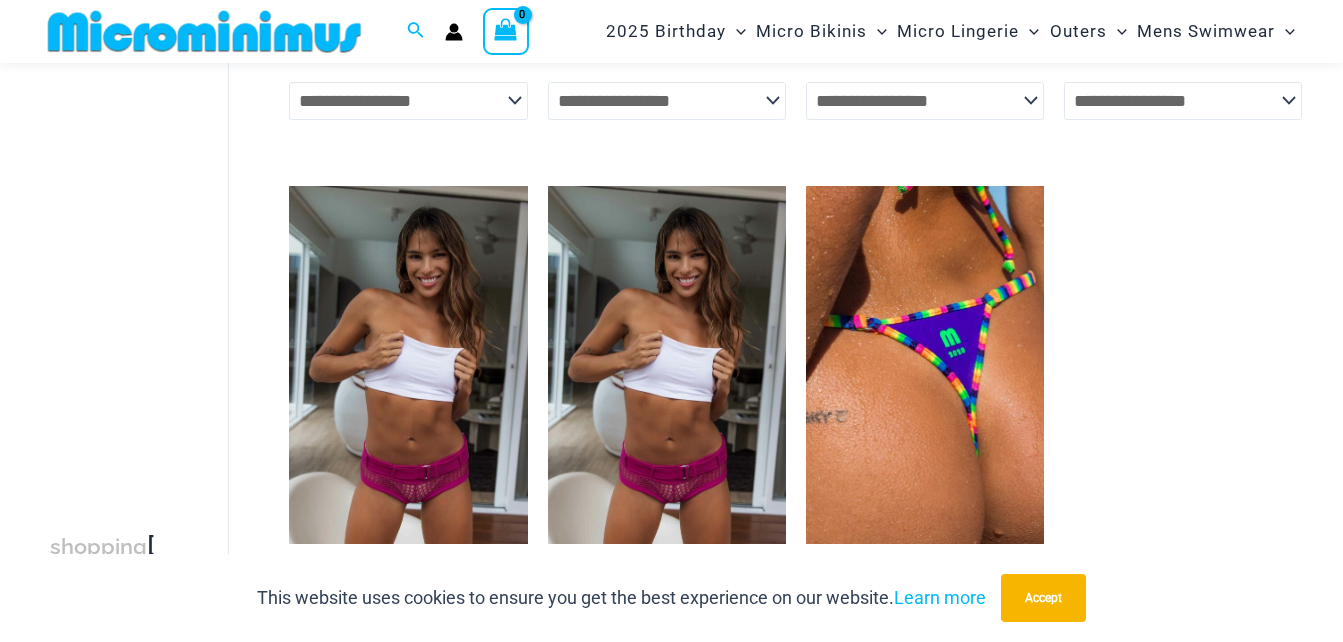 scroll, scrollTop: 585, scrollLeft: 0, axis: vertical 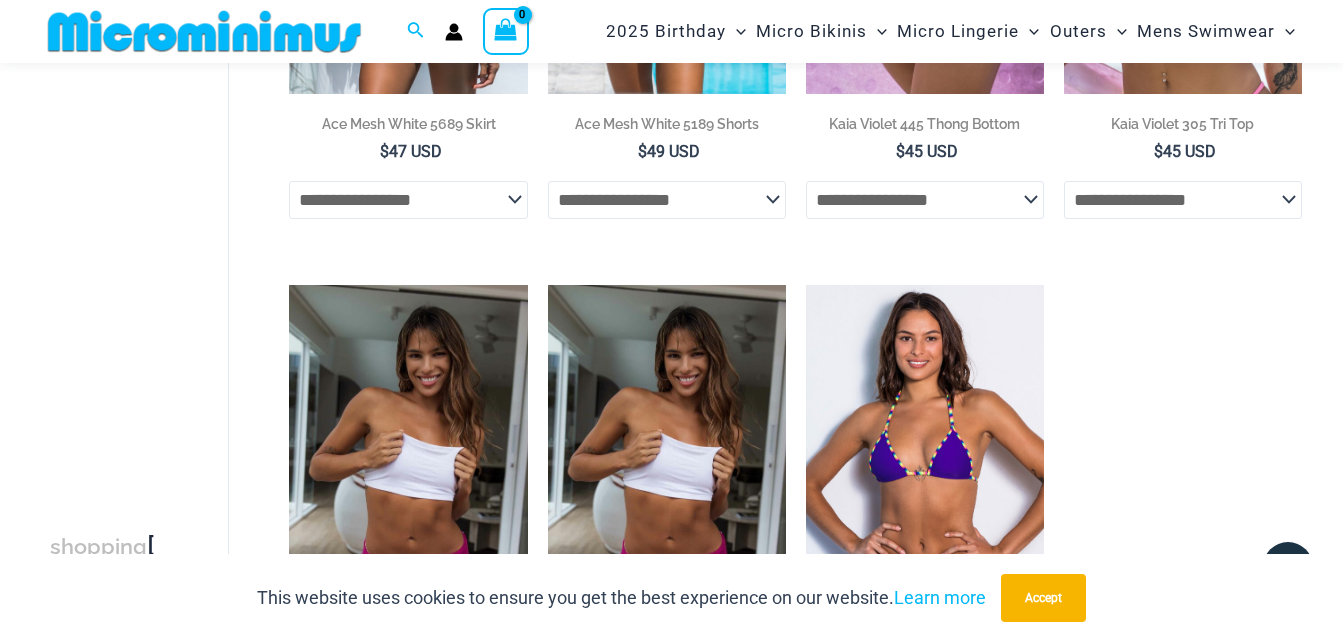 click at bounding box center [925, 463] 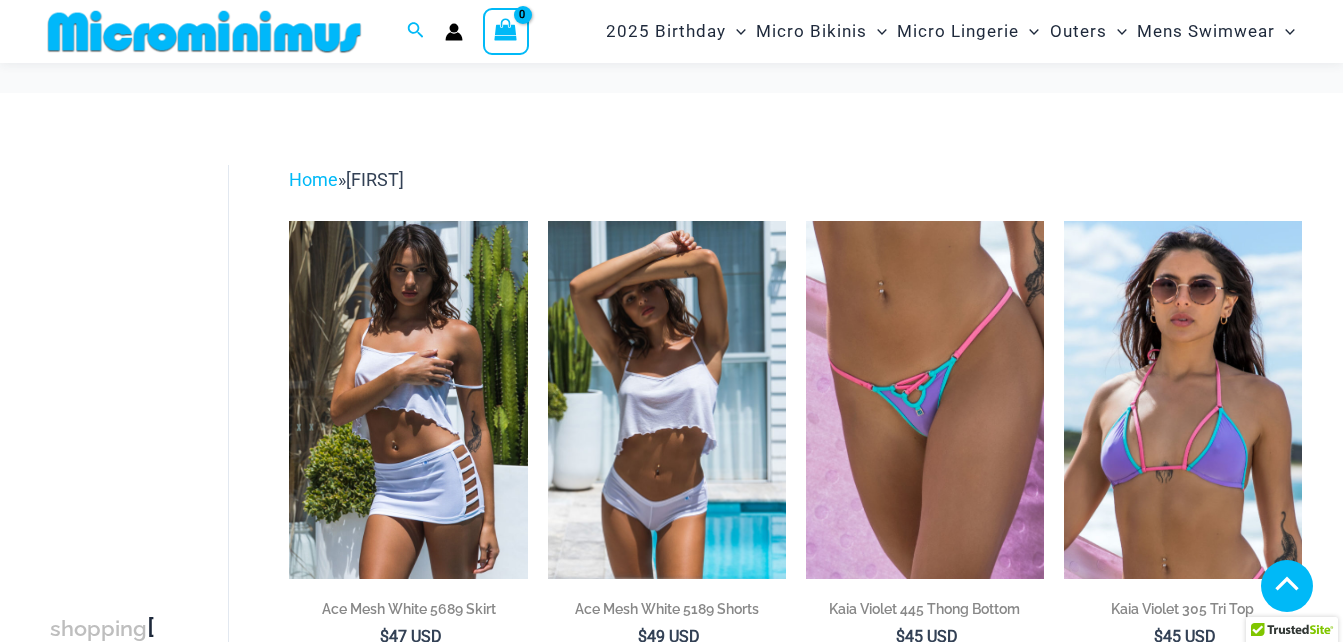scroll, scrollTop: 503, scrollLeft: 0, axis: vertical 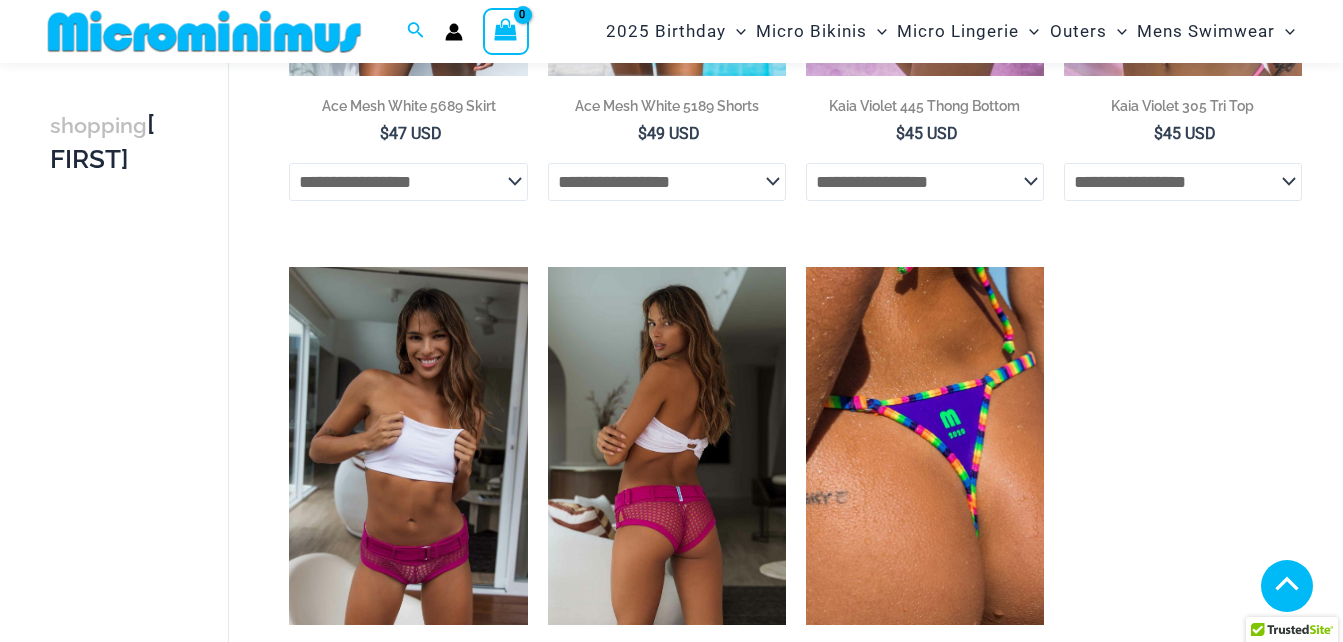 click at bounding box center (667, 445) 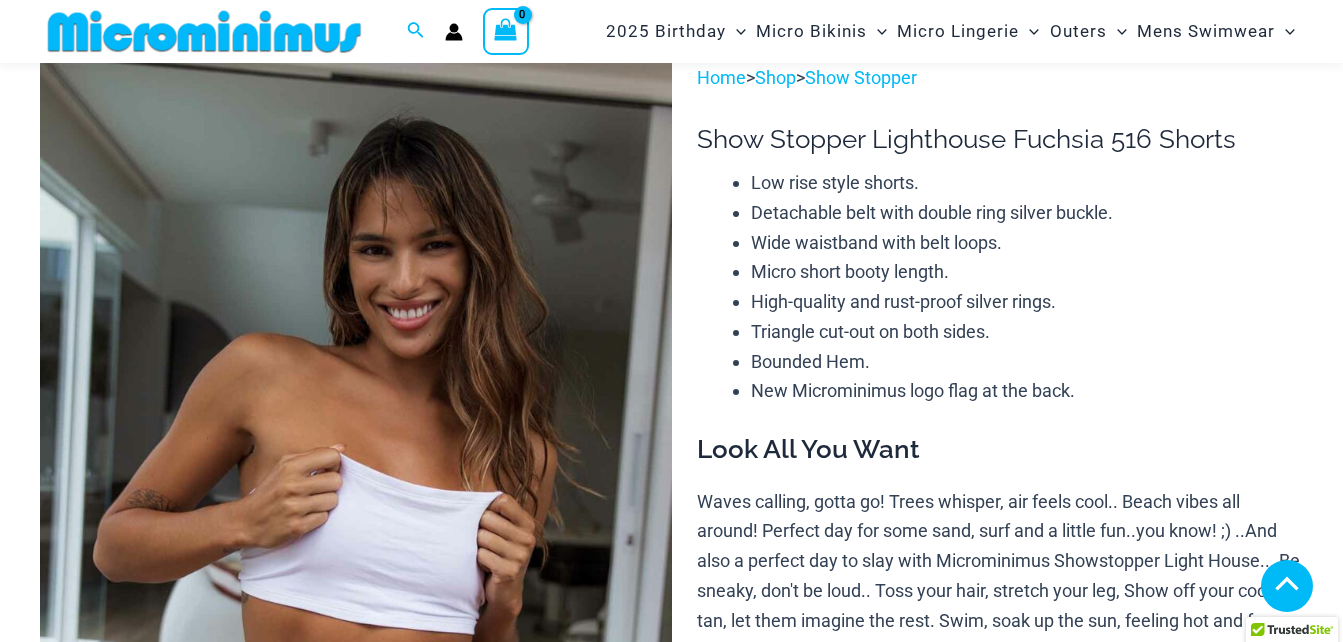 scroll, scrollTop: 324, scrollLeft: 0, axis: vertical 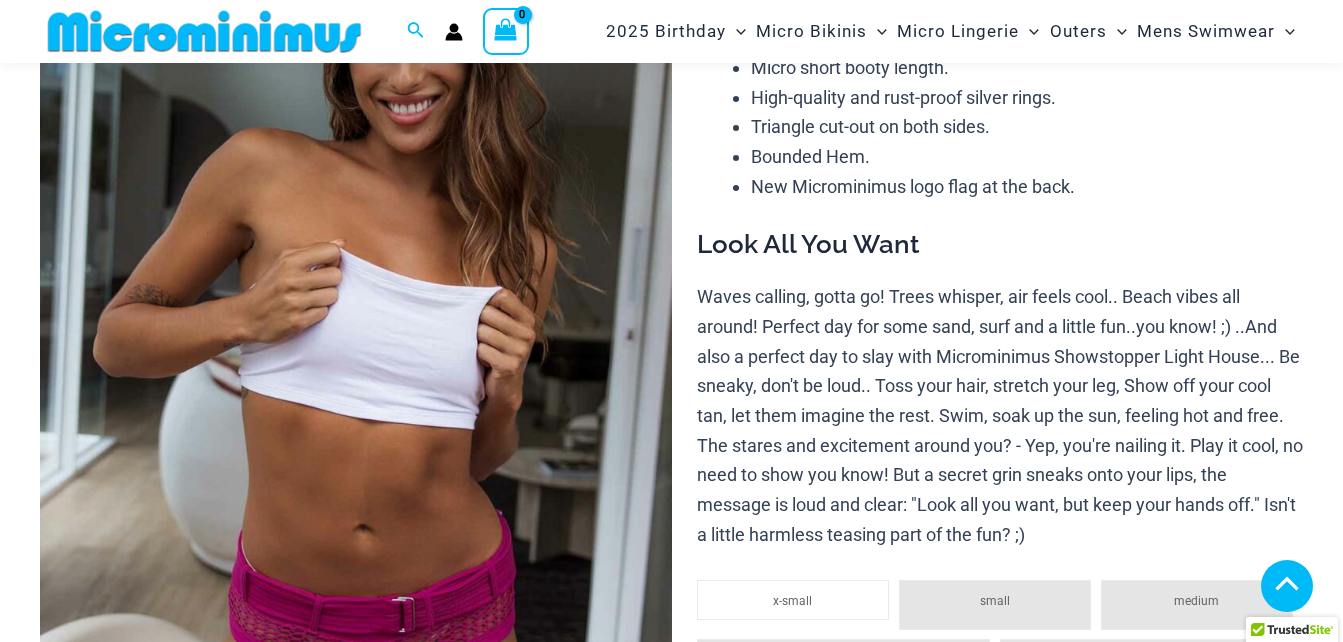 select 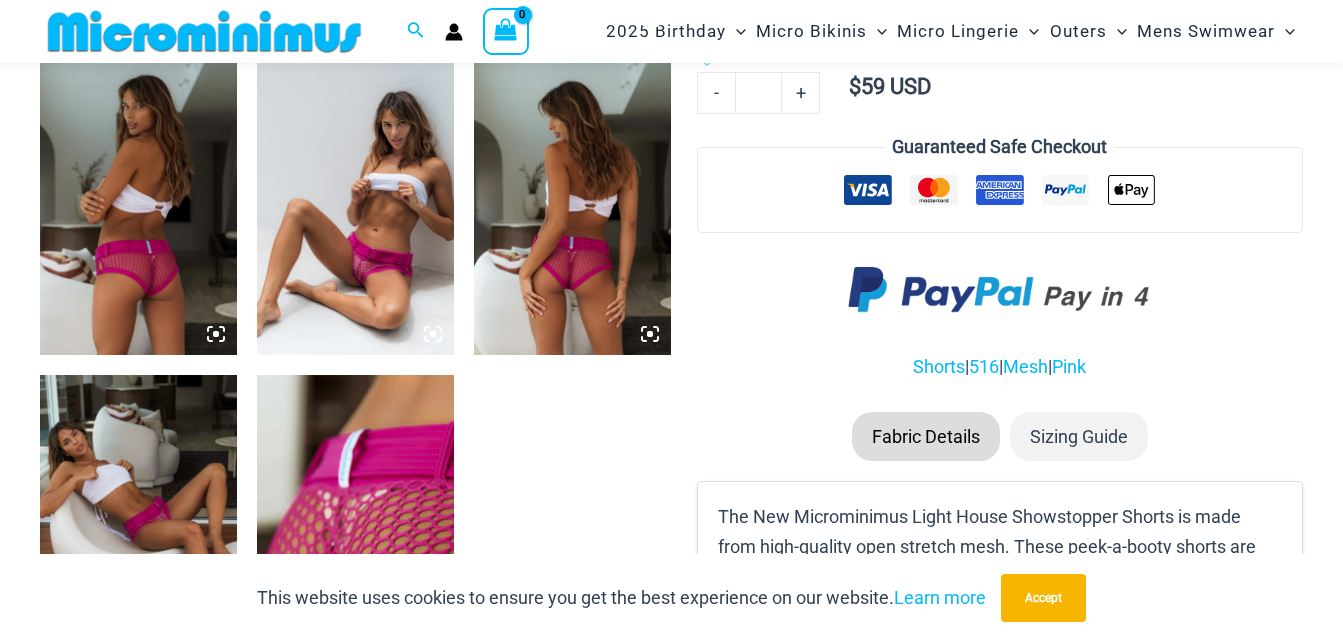 scroll, scrollTop: 1082, scrollLeft: 0, axis: vertical 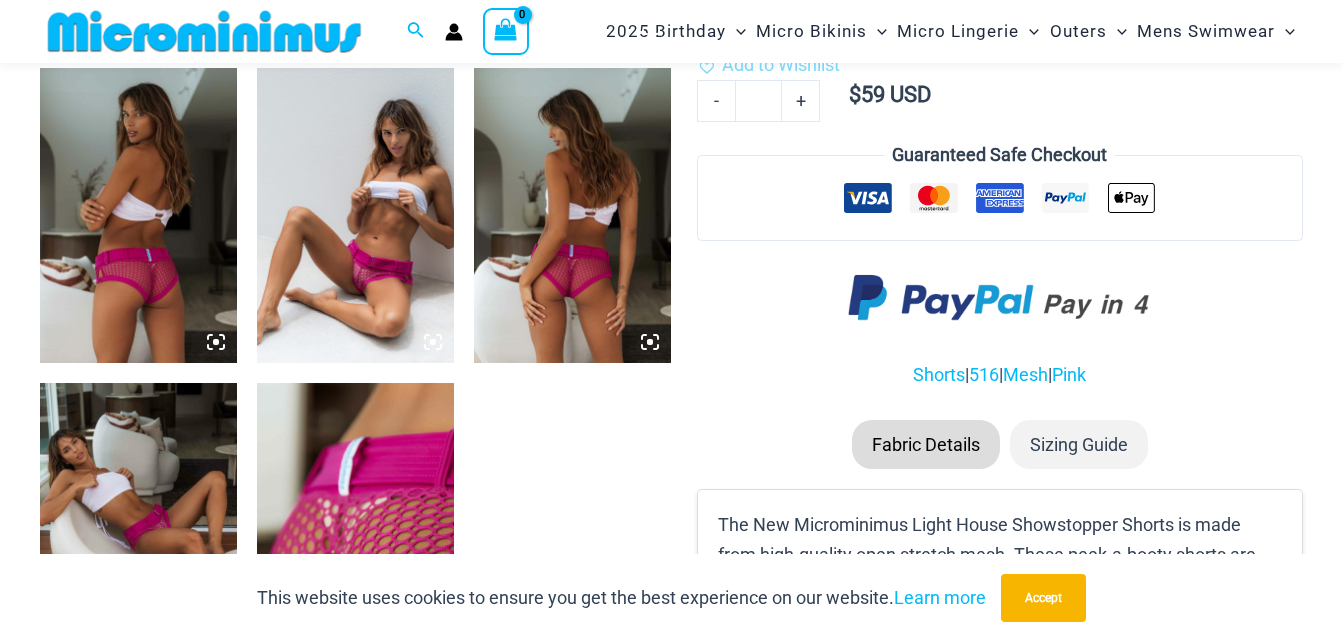 click 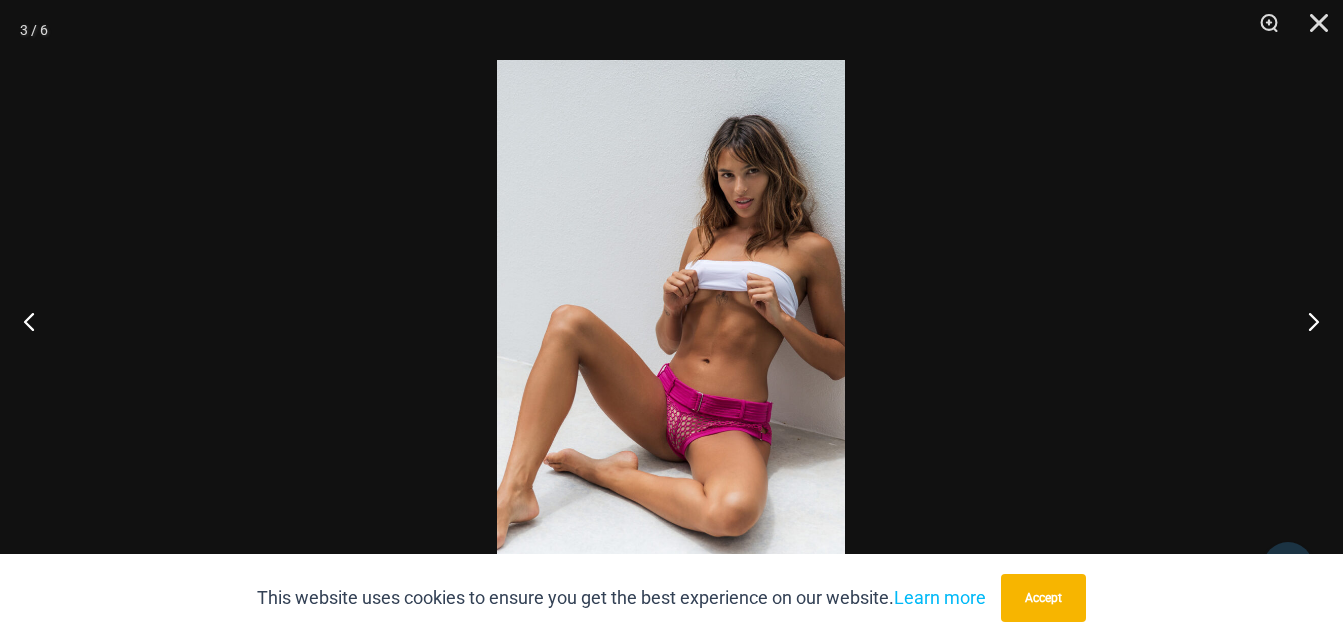 click at bounding box center (671, 321) 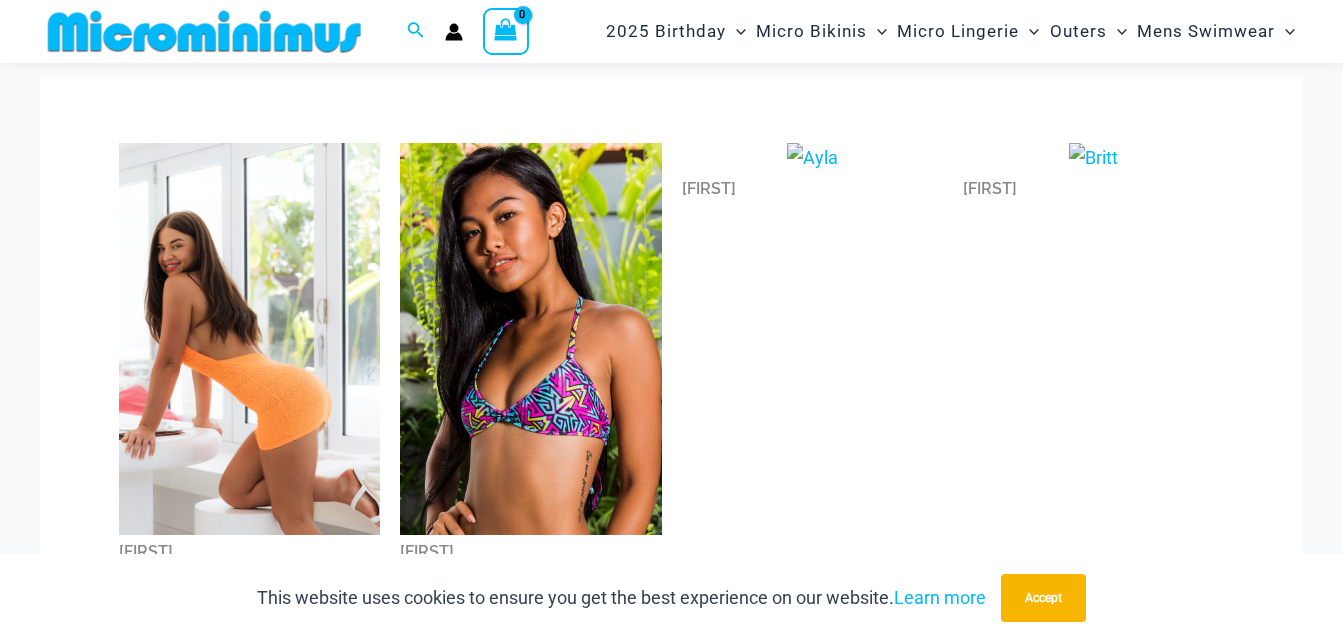 scroll, scrollTop: 82, scrollLeft: 0, axis: vertical 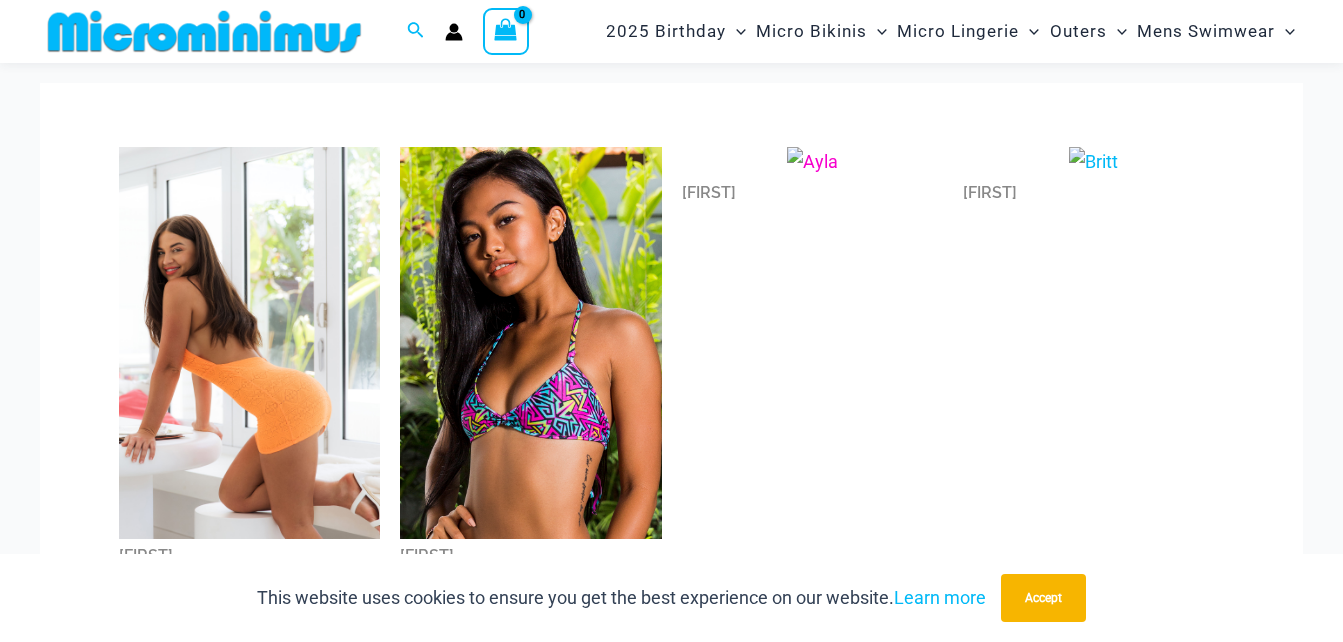 click at bounding box center (812, 162) 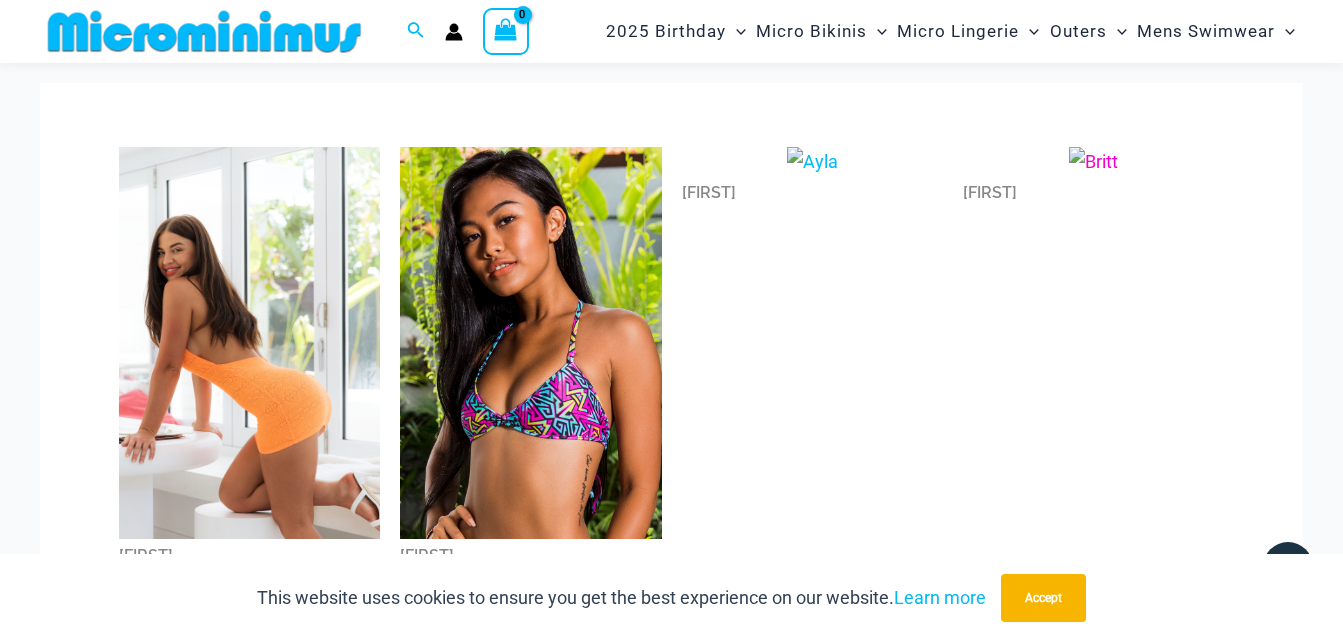 drag, startPoint x: 1111, startPoint y: 162, endPoint x: 1091, endPoint y: 157, distance: 20.615528 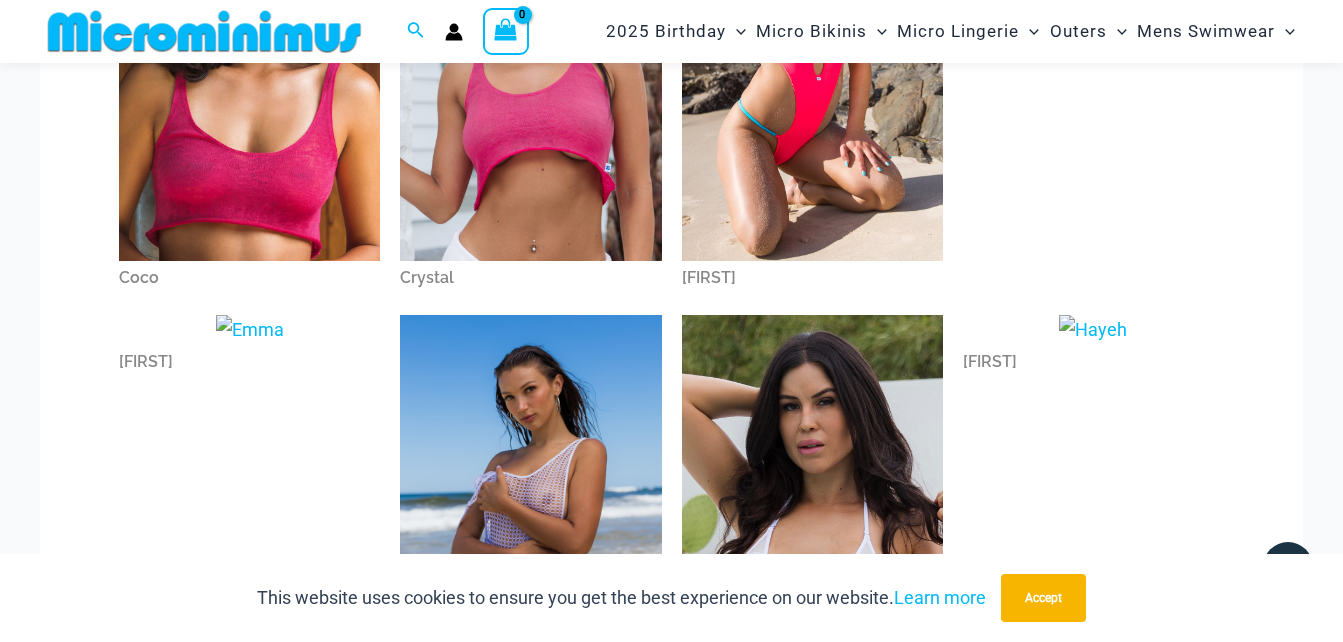 scroll, scrollTop: 882, scrollLeft: 0, axis: vertical 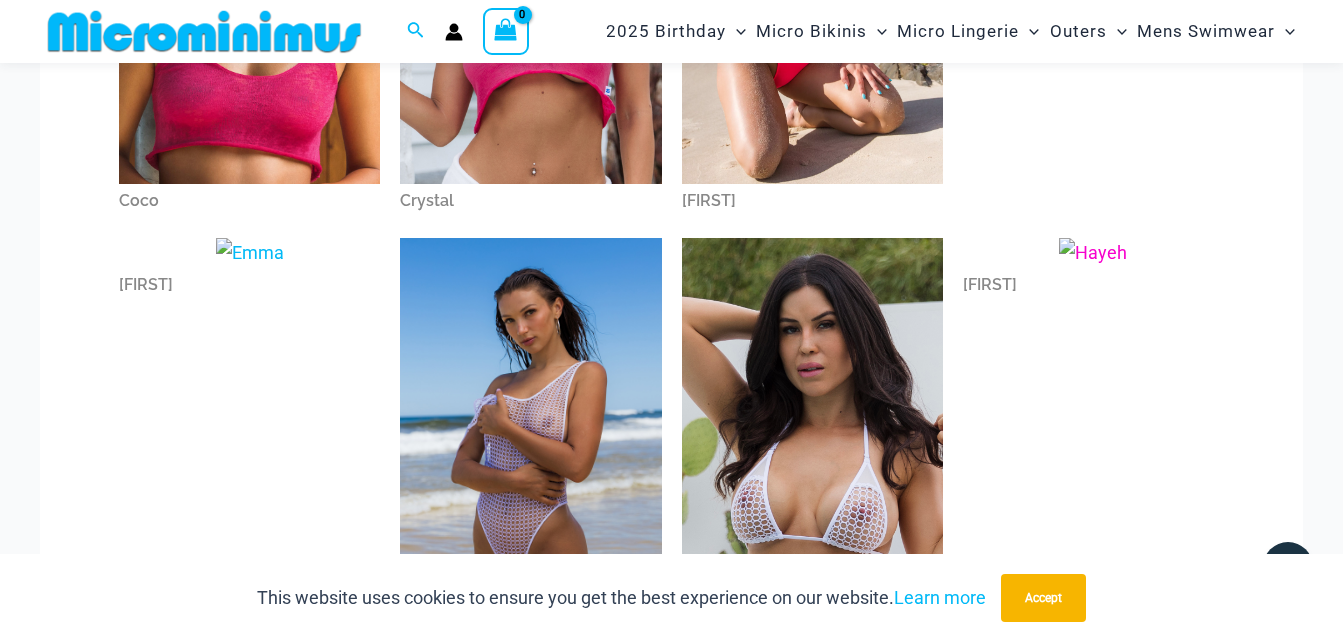 click at bounding box center (1093, 253) 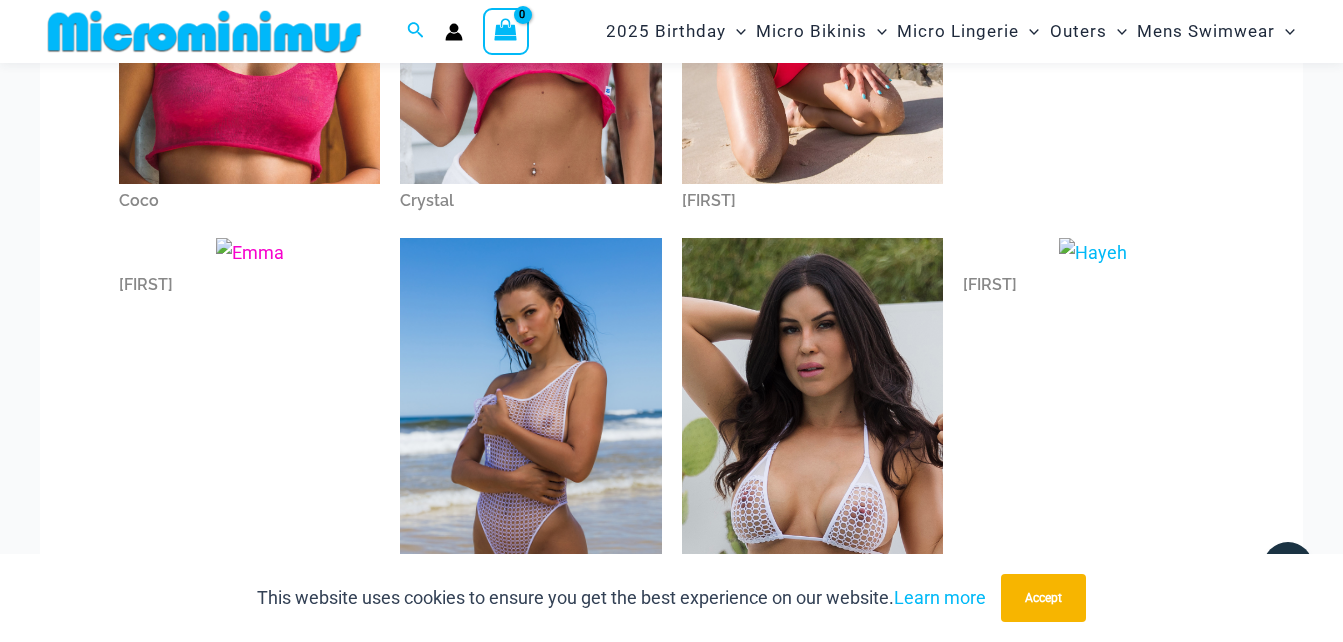 click at bounding box center [250, 253] 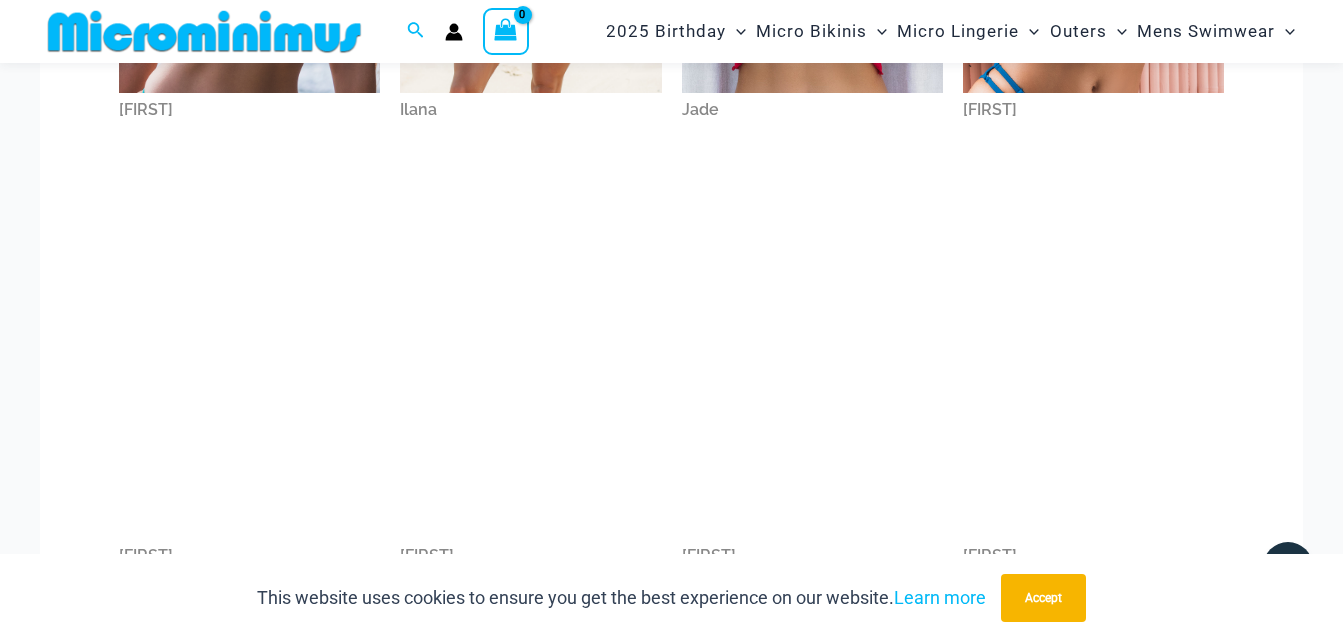 scroll, scrollTop: 1882, scrollLeft: 0, axis: vertical 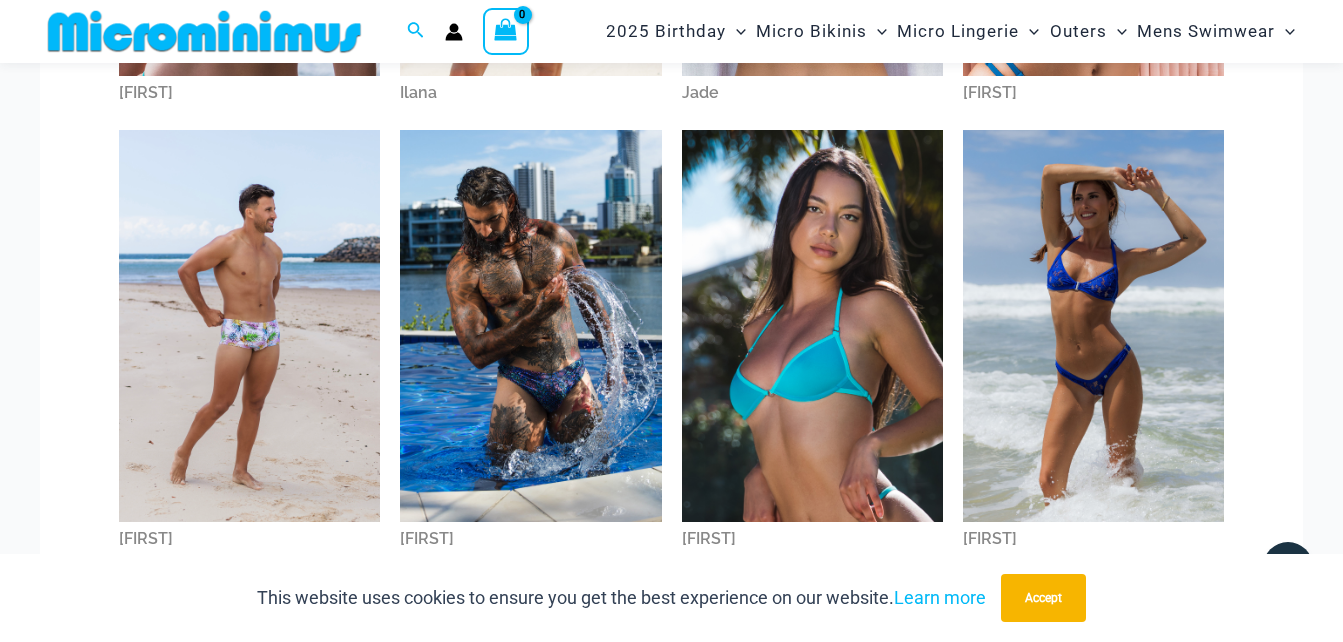 click at bounding box center [812, 326] 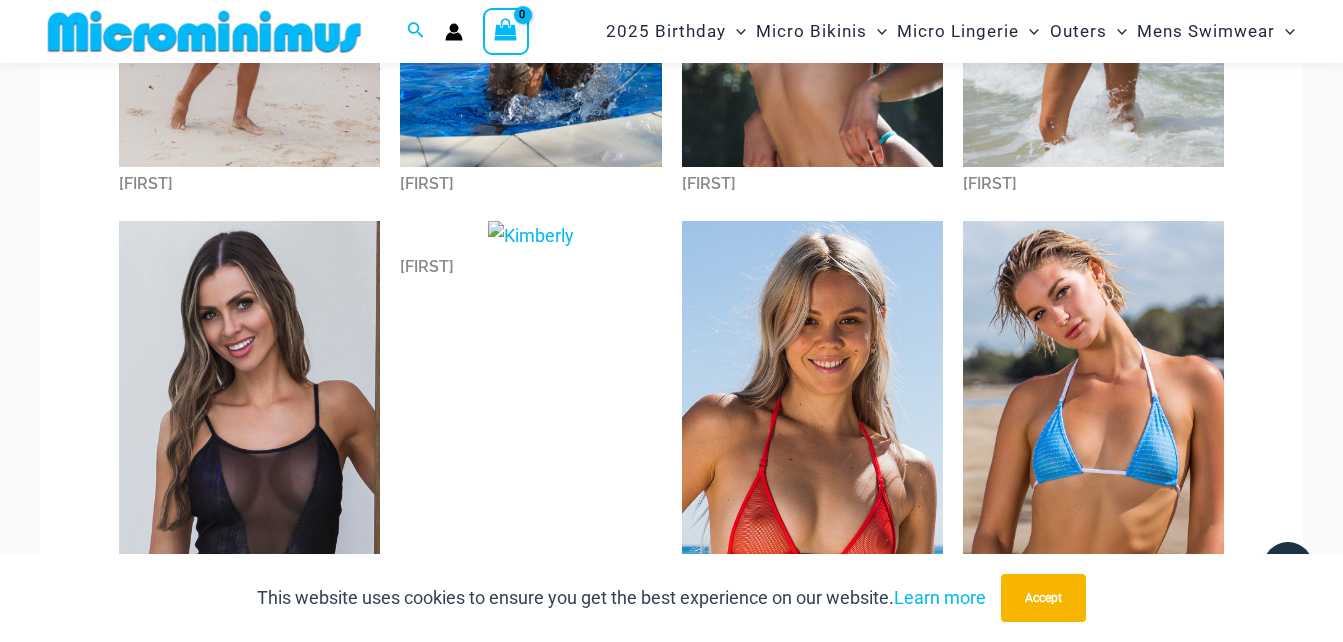scroll, scrollTop: 2282, scrollLeft: 0, axis: vertical 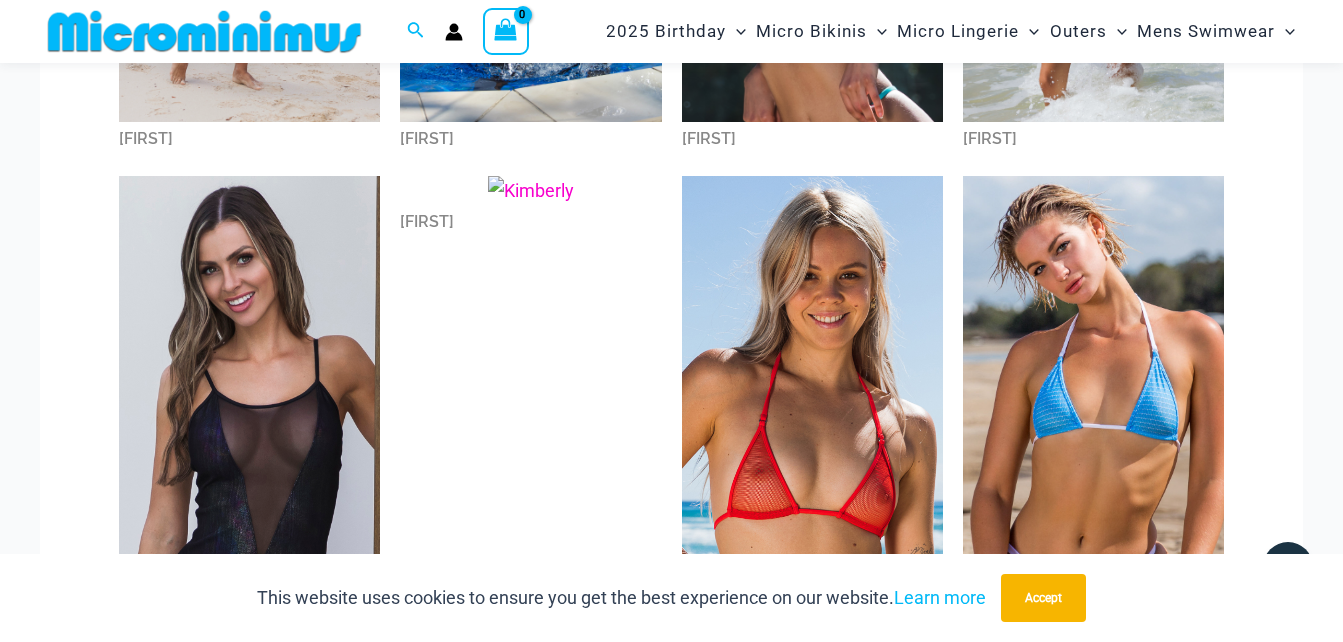 click at bounding box center (531, 191) 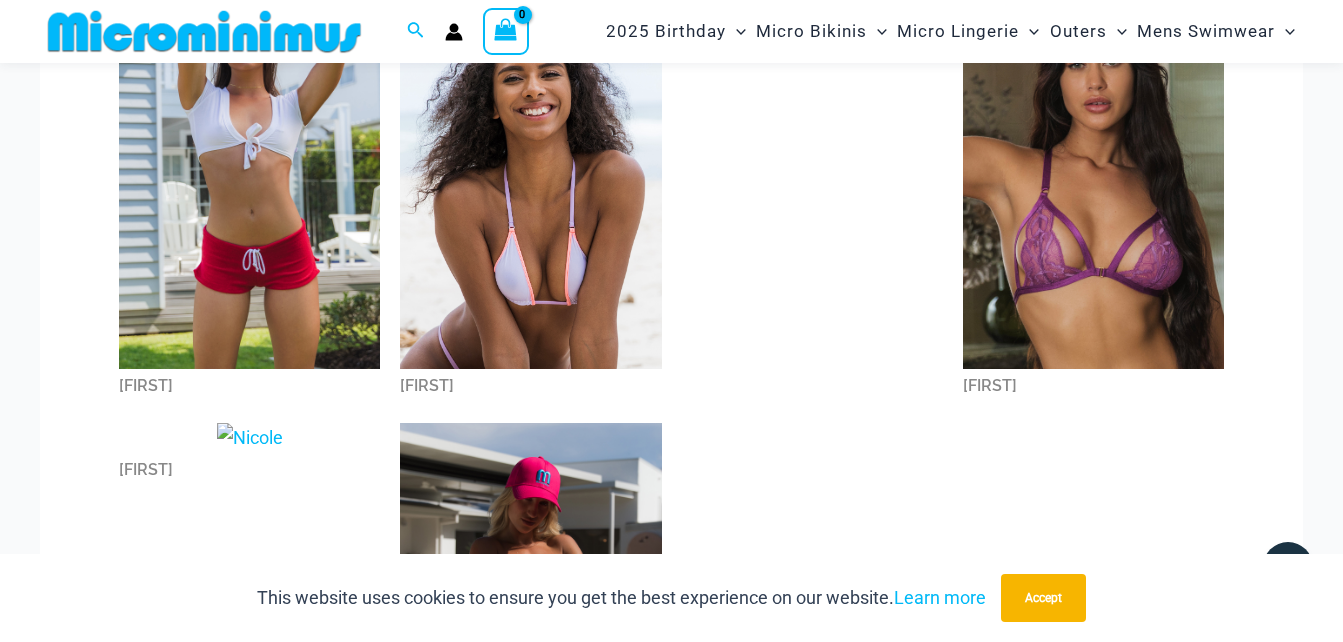 scroll, scrollTop: 3082, scrollLeft: 0, axis: vertical 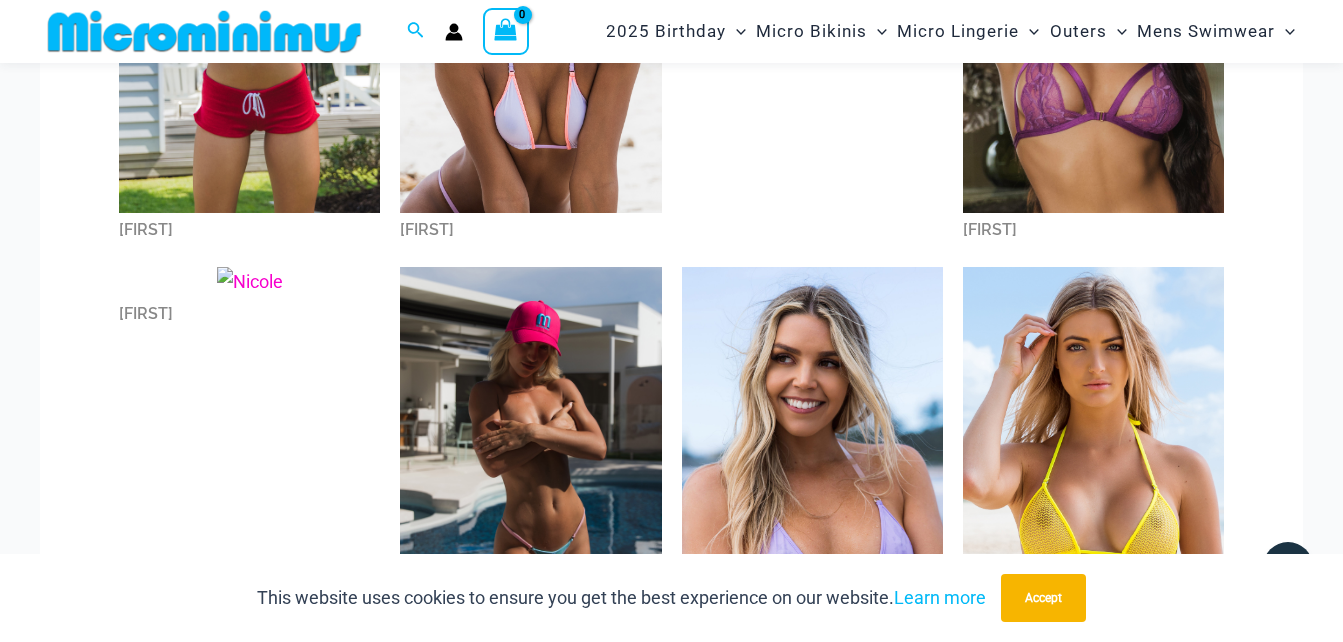 click at bounding box center [250, 282] 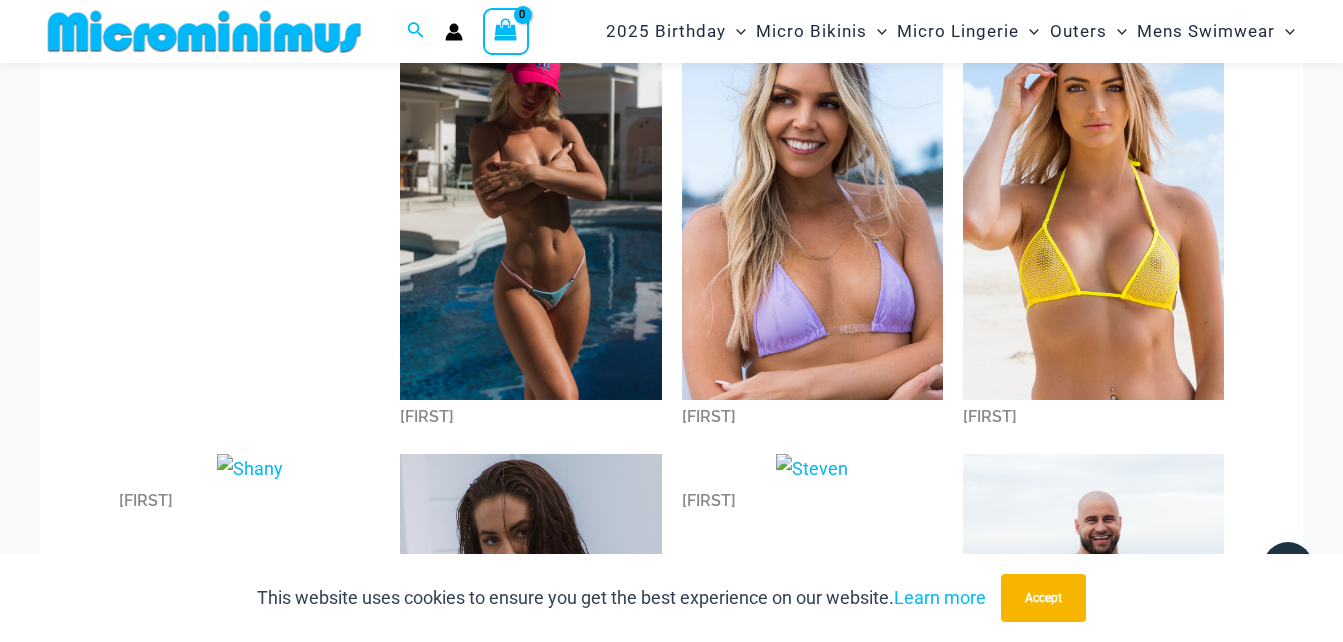 scroll, scrollTop: 3482, scrollLeft: 0, axis: vertical 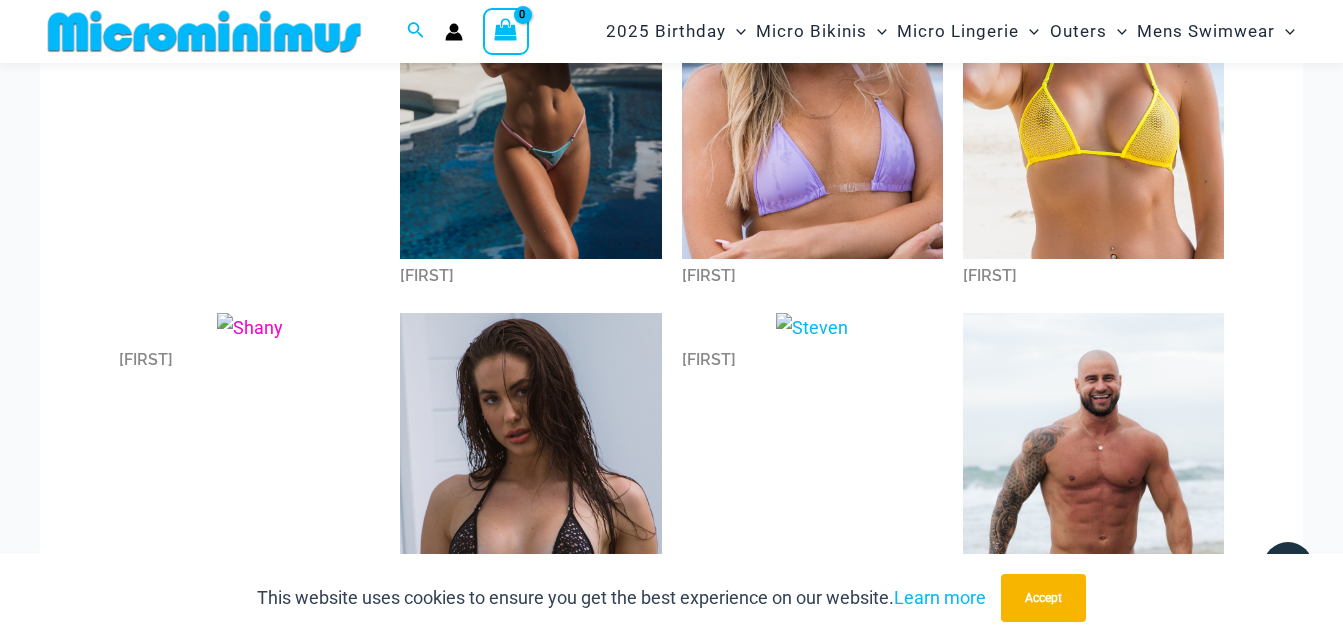 click at bounding box center (250, 328) 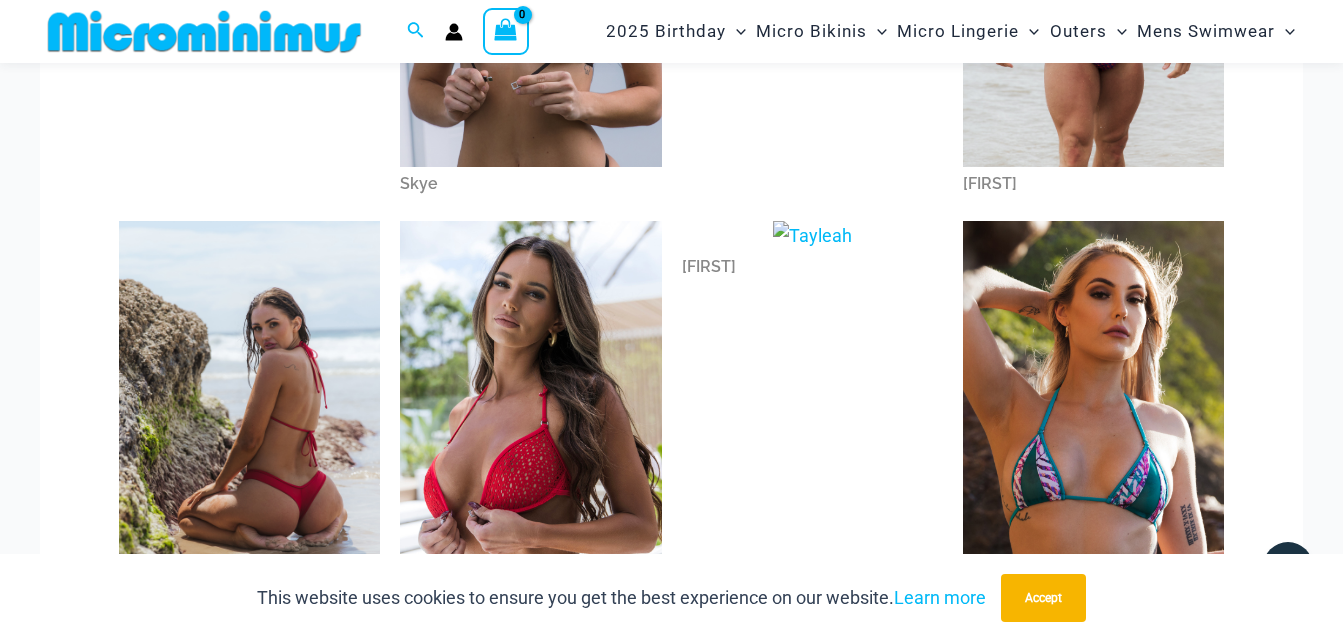 scroll, scrollTop: 4082, scrollLeft: 0, axis: vertical 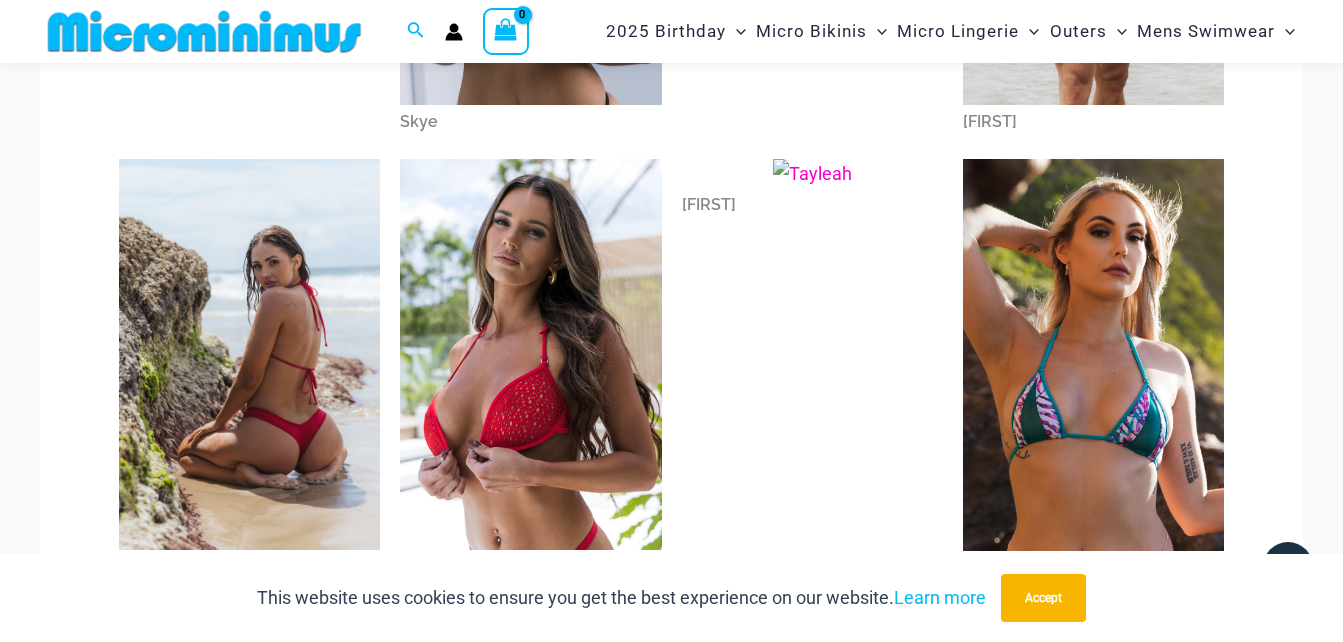 click at bounding box center [812, 174] 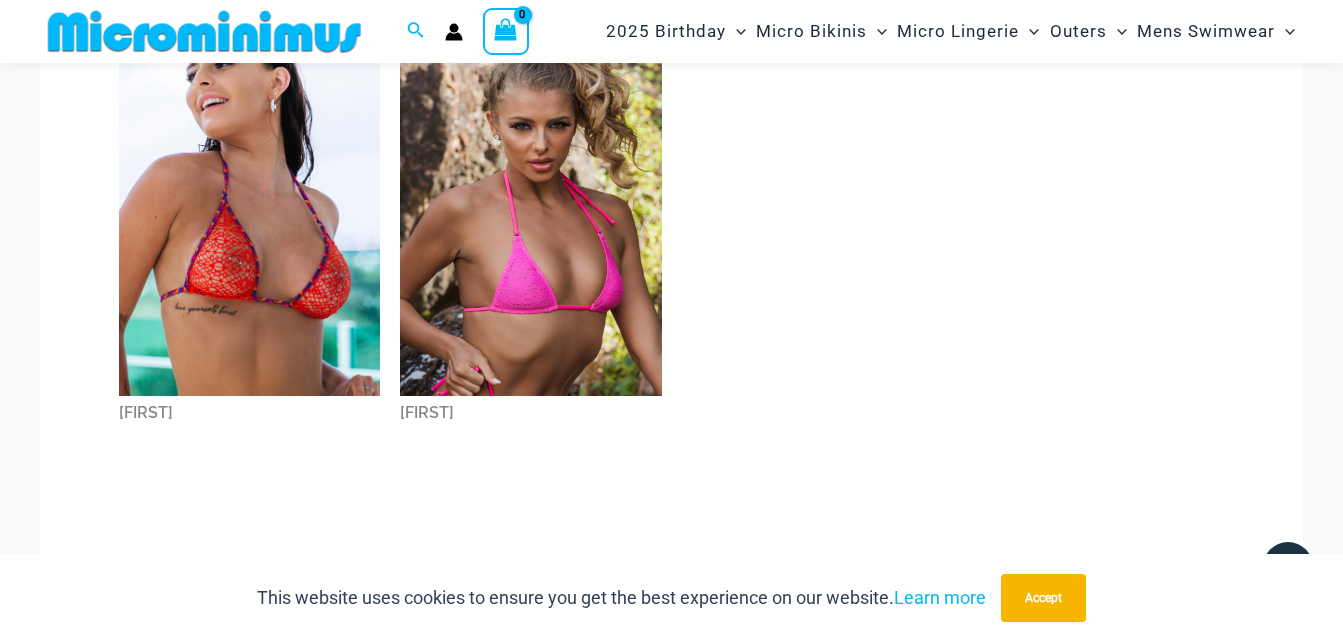 scroll, scrollTop: 4582, scrollLeft: 0, axis: vertical 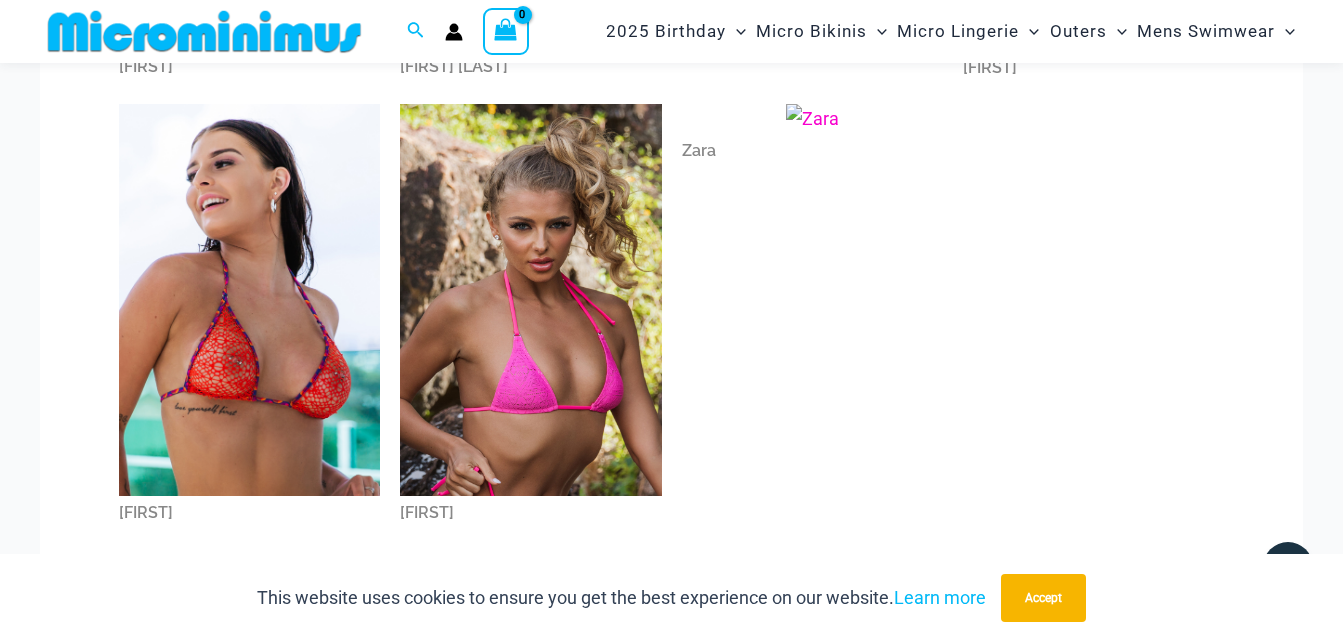 click at bounding box center (812, 119) 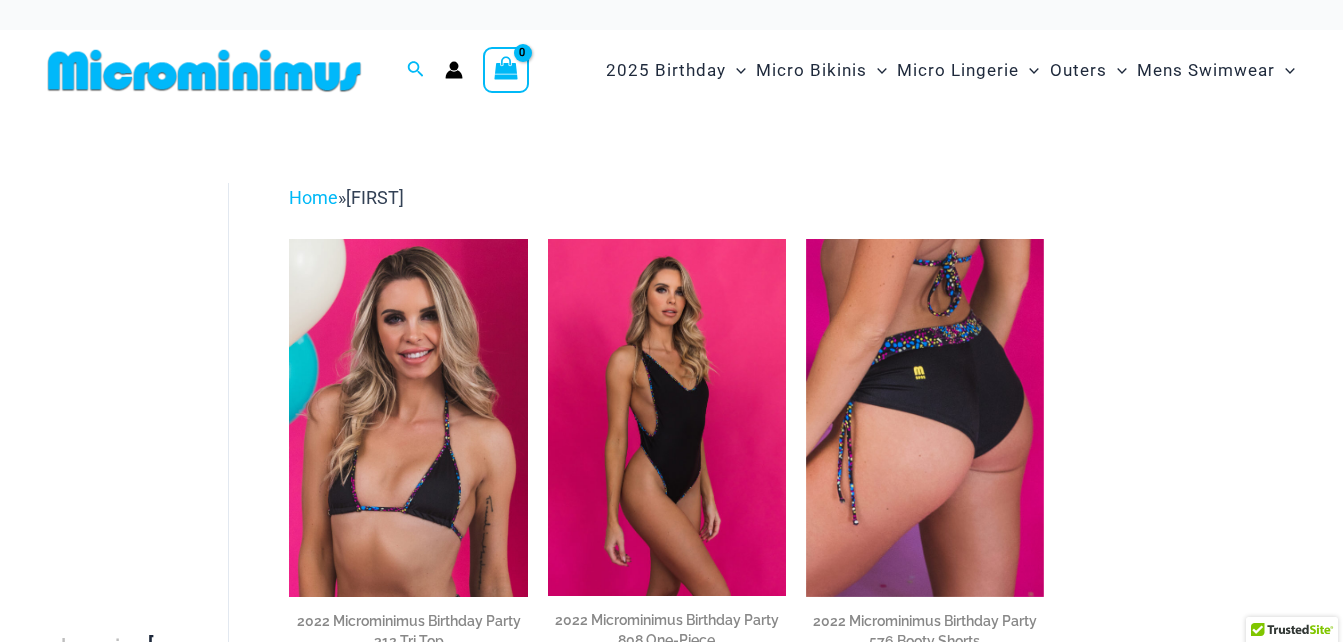 scroll, scrollTop: 0, scrollLeft: 0, axis: both 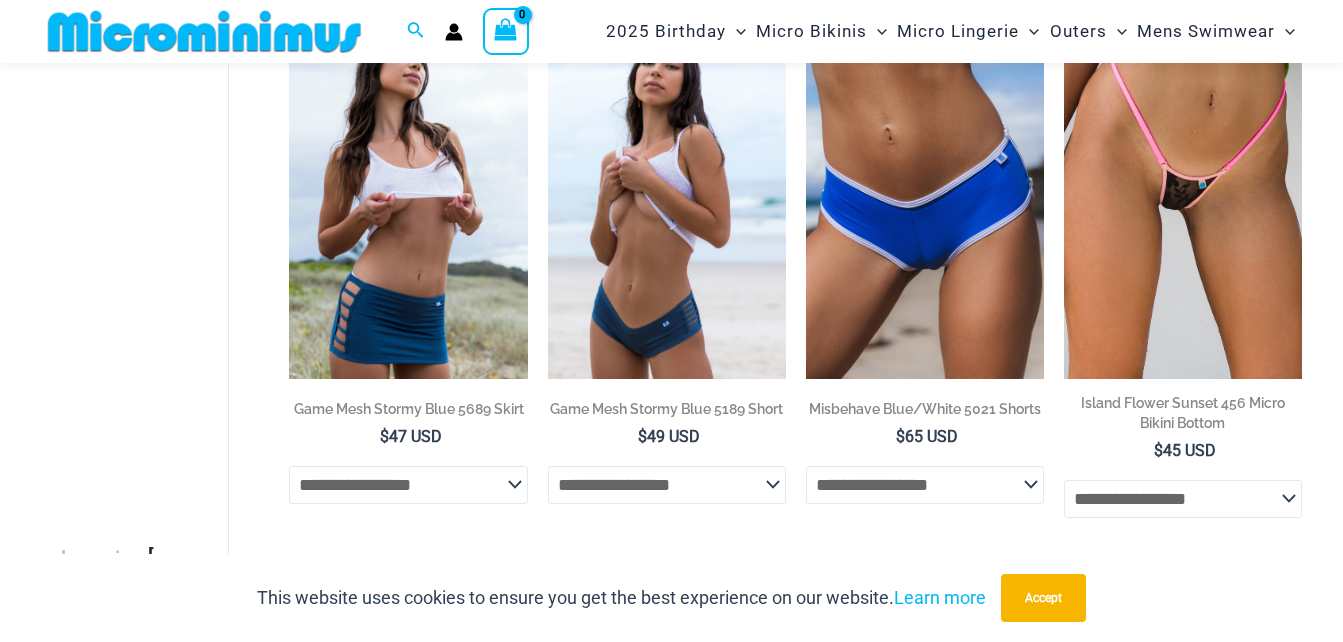click at bounding box center [1183, 199] 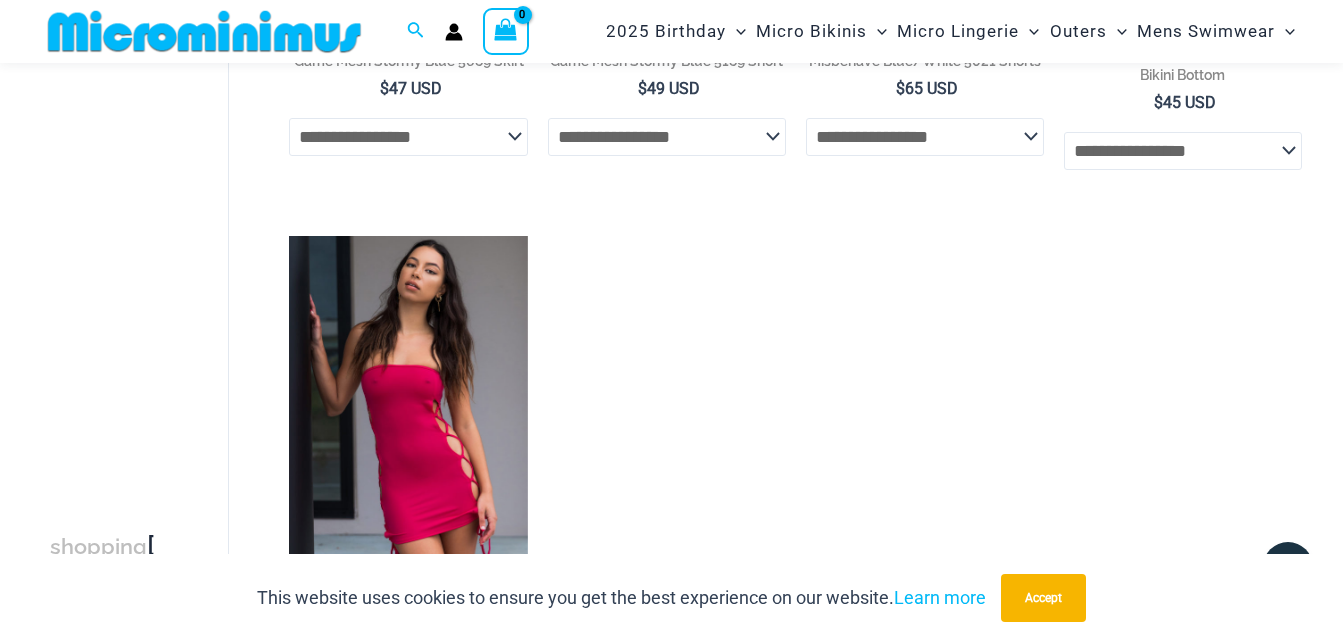 scroll, scrollTop: 681, scrollLeft: 0, axis: vertical 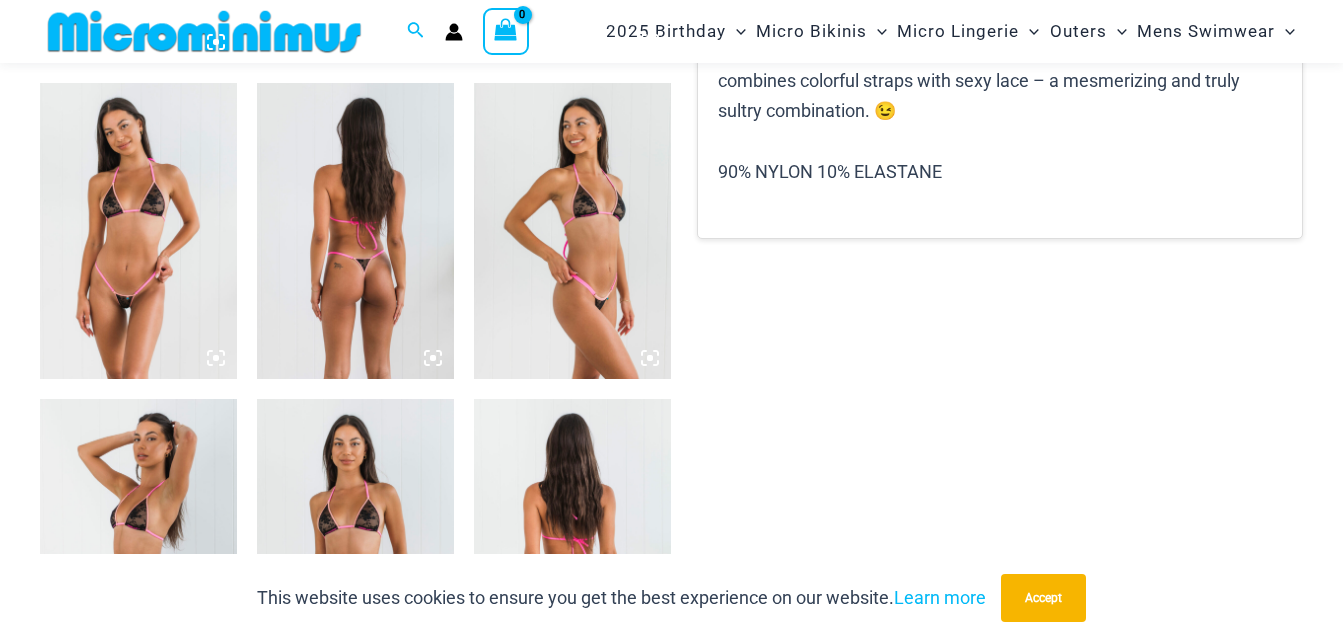 click 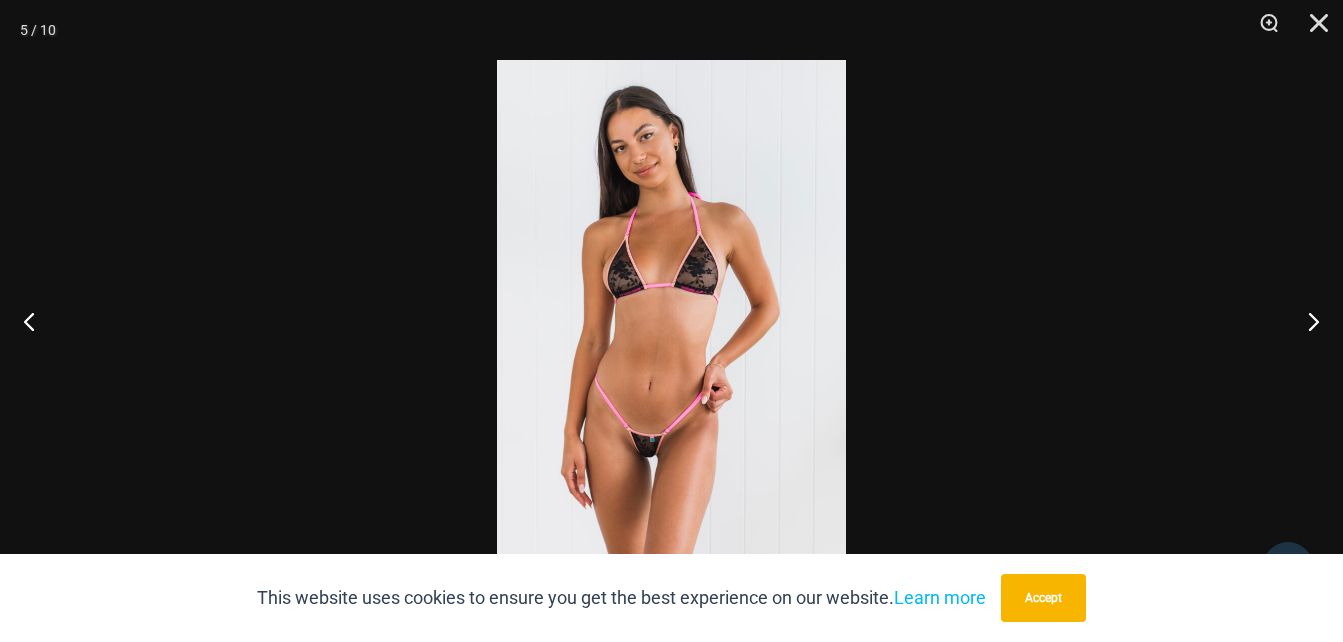 click at bounding box center (671, 321) 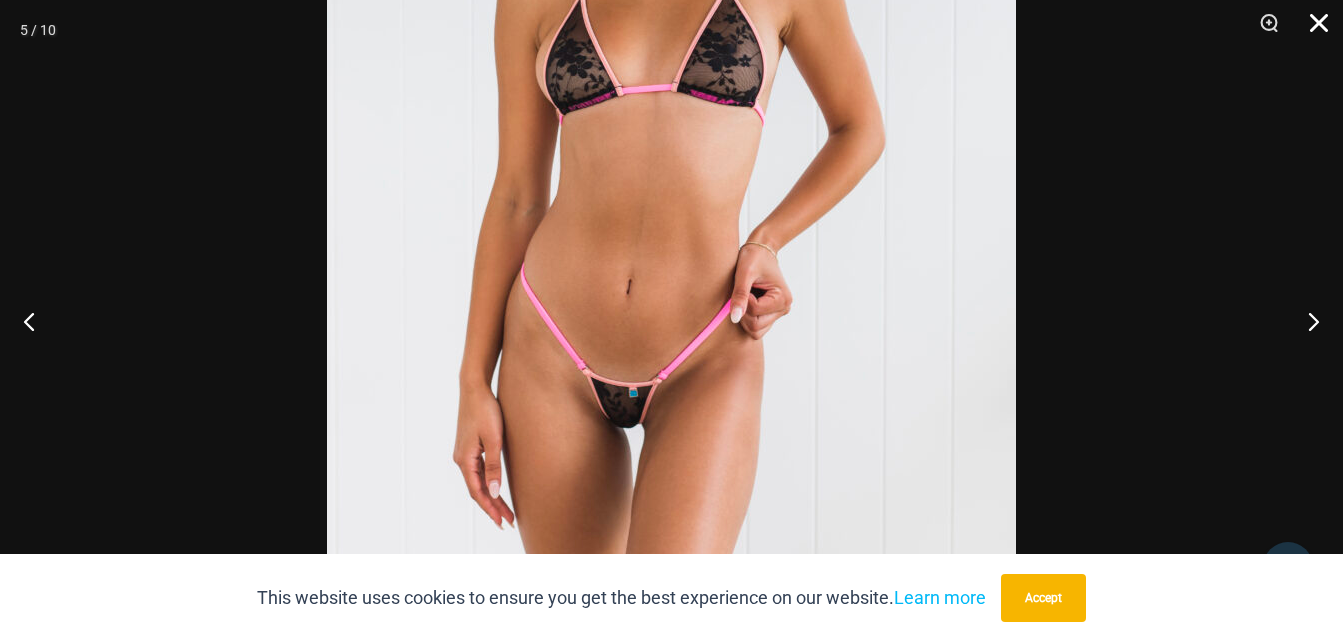 click at bounding box center (1312, 30) 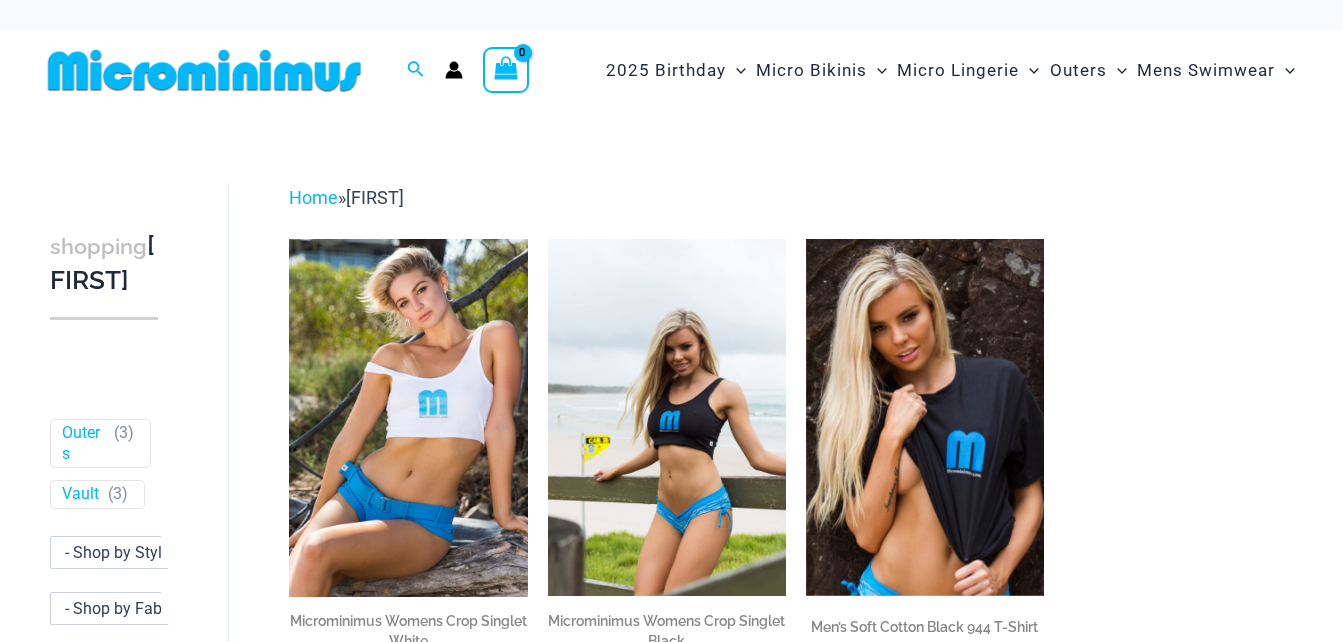 scroll, scrollTop: 0, scrollLeft: 0, axis: both 